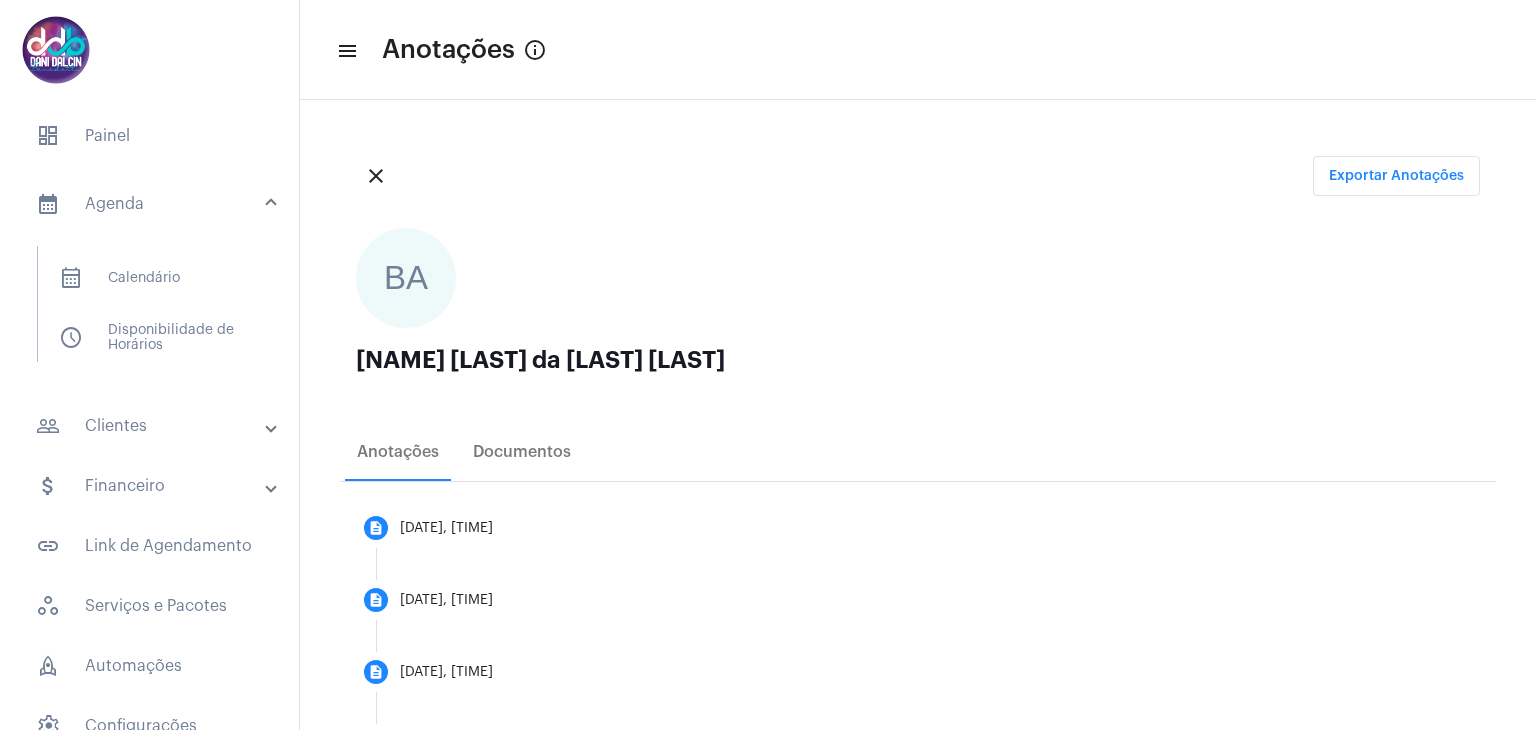 scroll, scrollTop: 0, scrollLeft: 0, axis: both 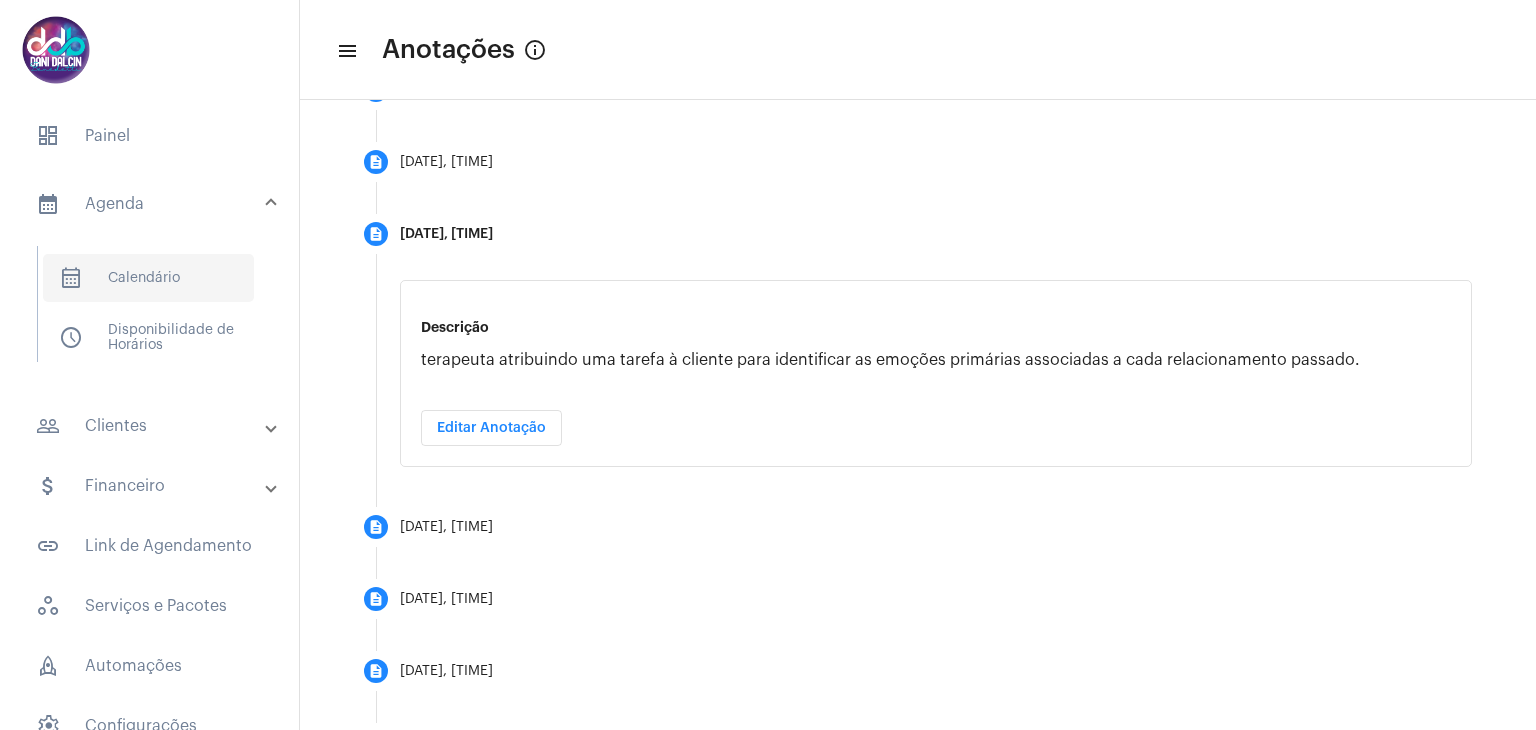 click on "calendar_month_outlined   Calendário" at bounding box center (148, 278) 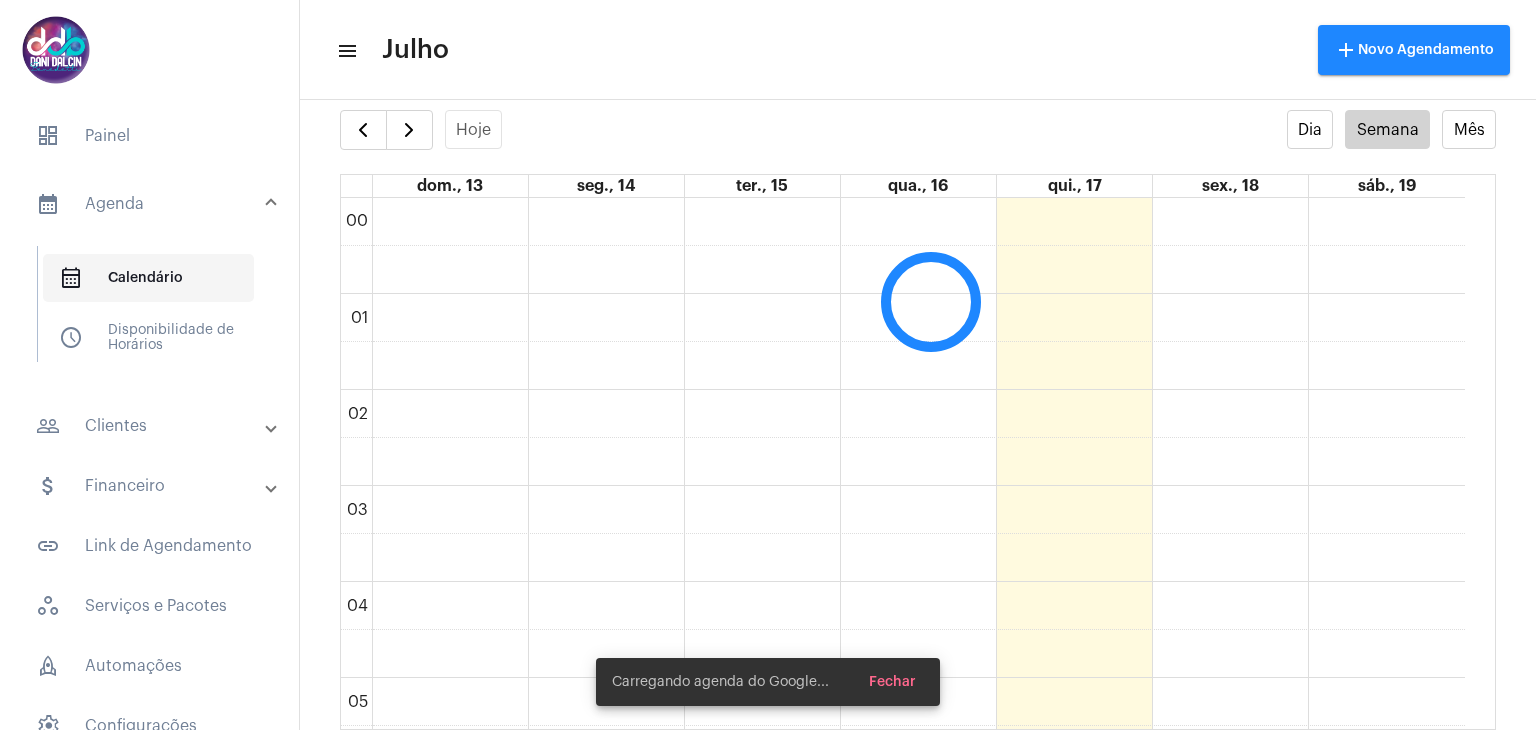 scroll, scrollTop: 40, scrollLeft: 0, axis: vertical 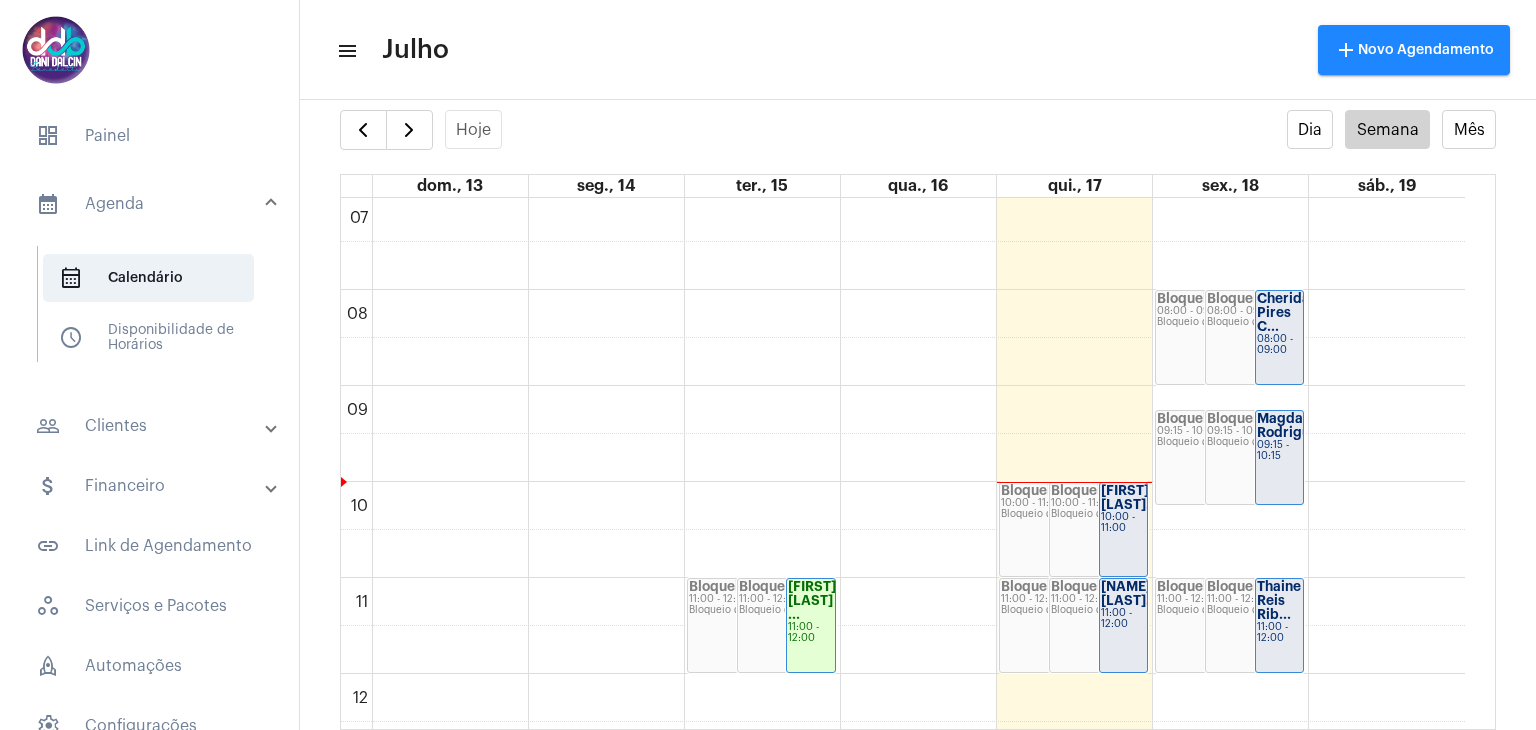 click on "10:00 - 11:00" 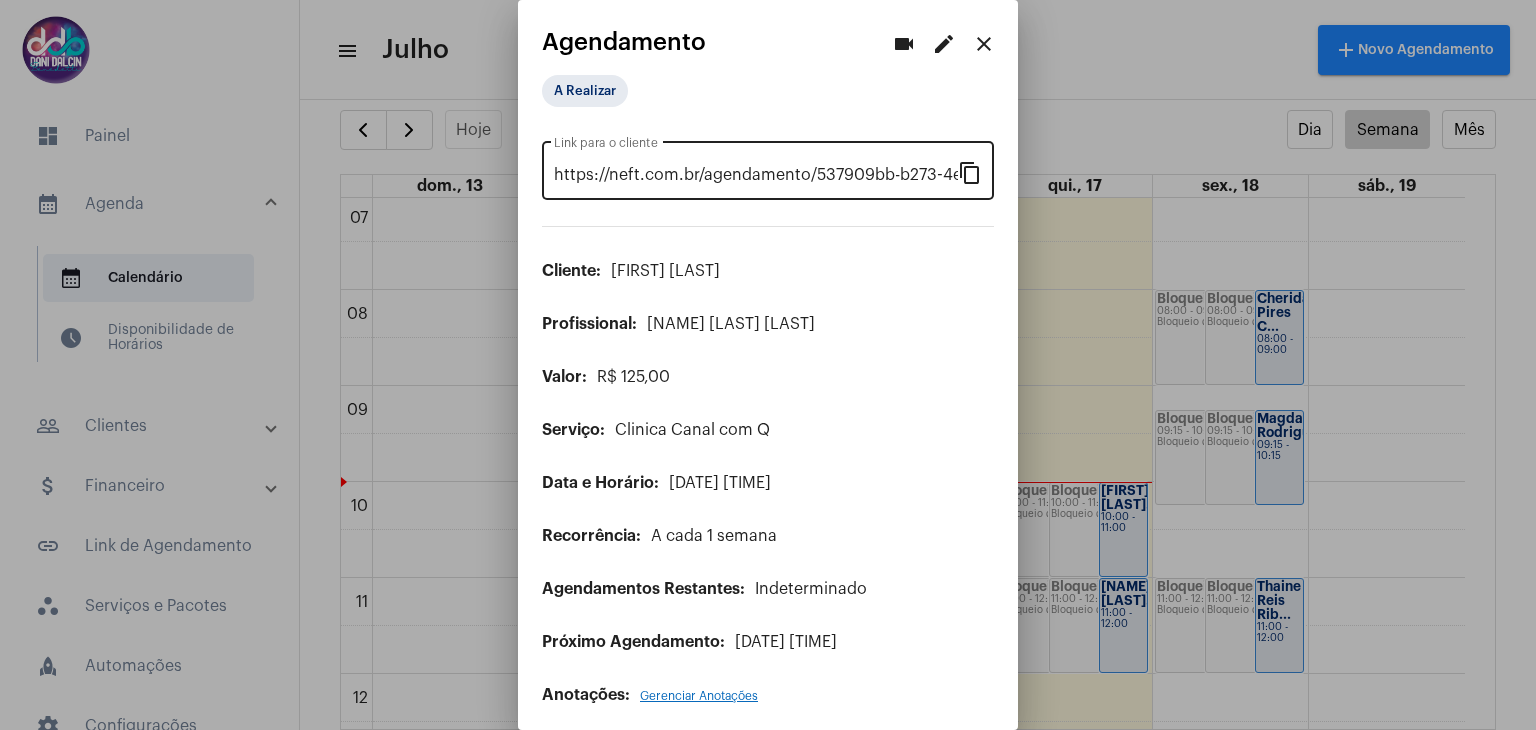click on "content_copy" at bounding box center [970, 172] 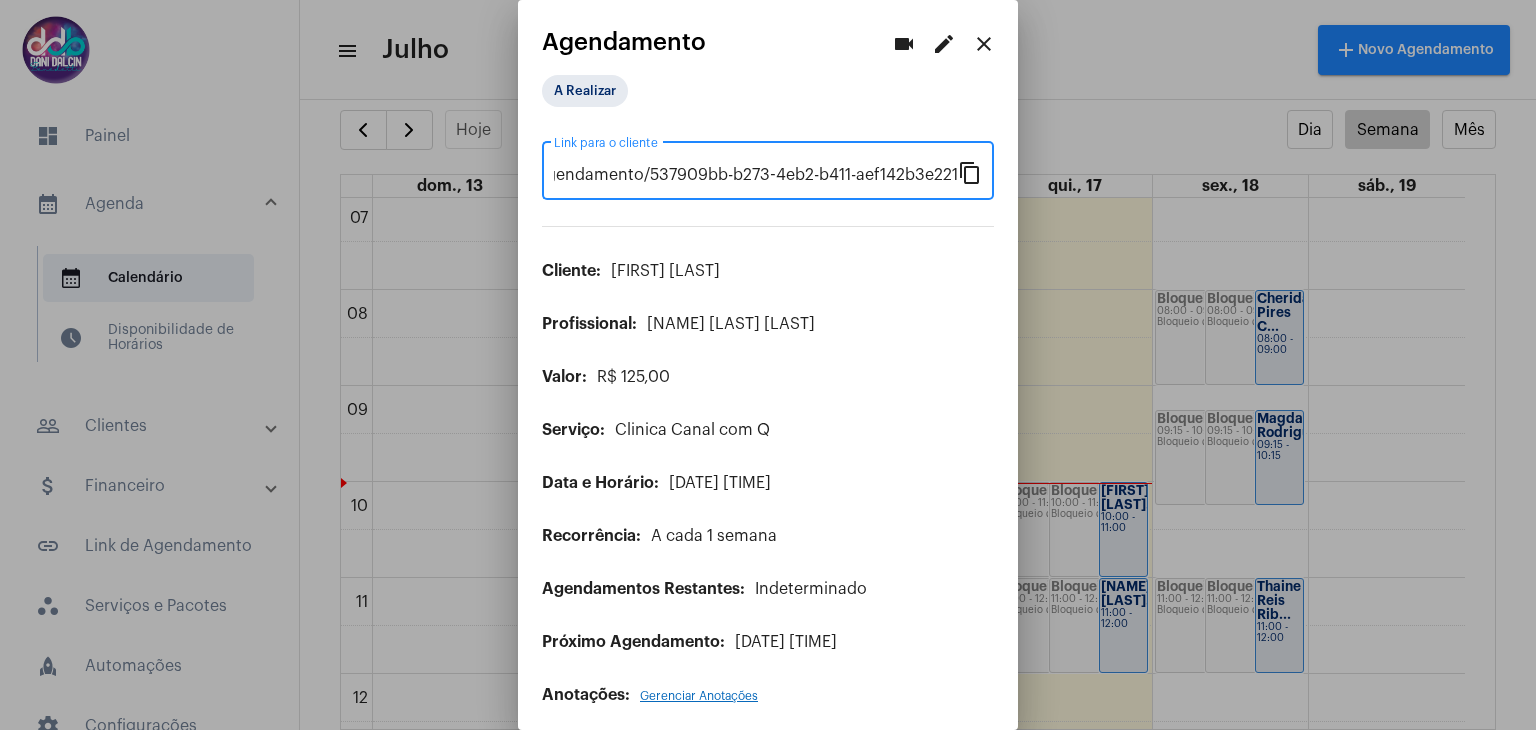 scroll, scrollTop: 0, scrollLeft: 0, axis: both 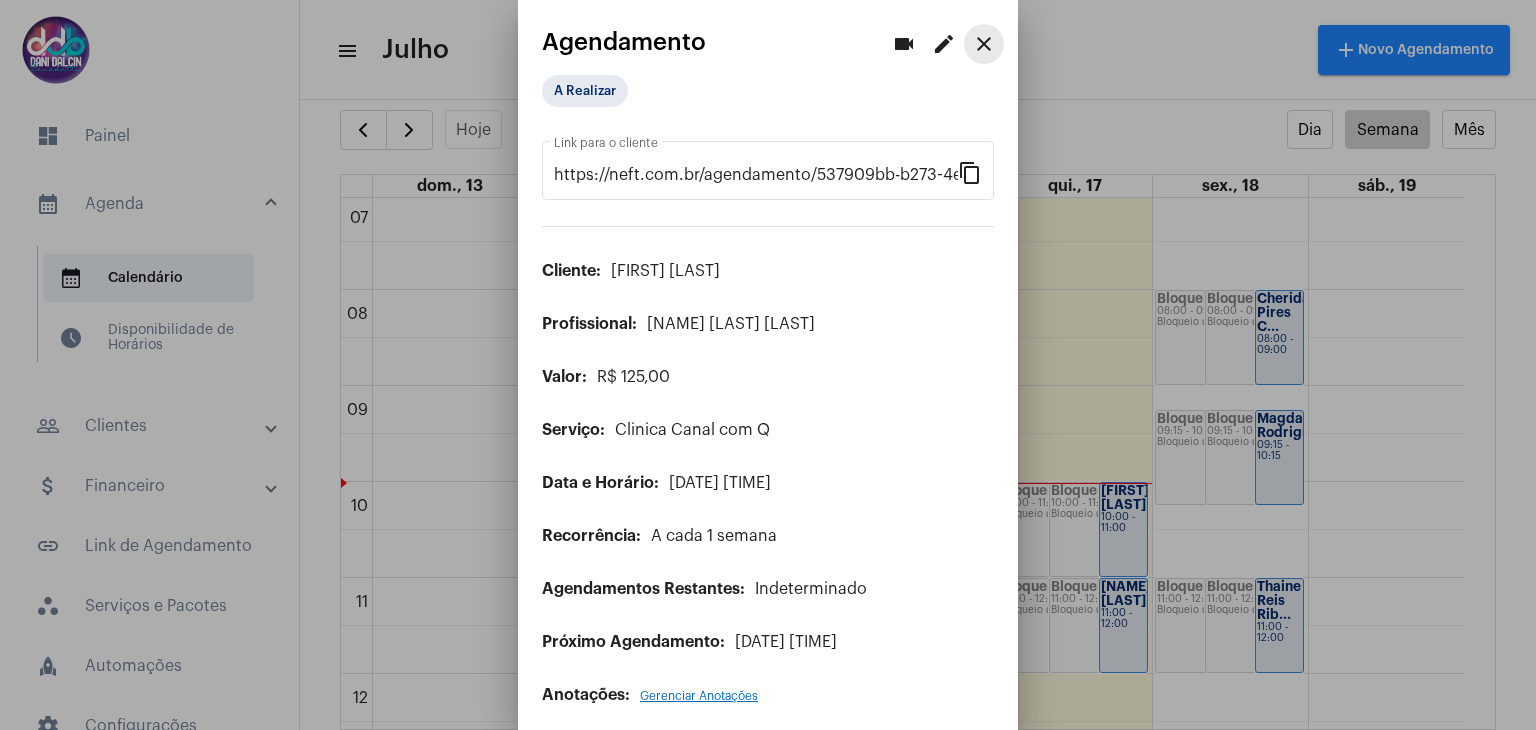 click on "close" at bounding box center (984, 44) 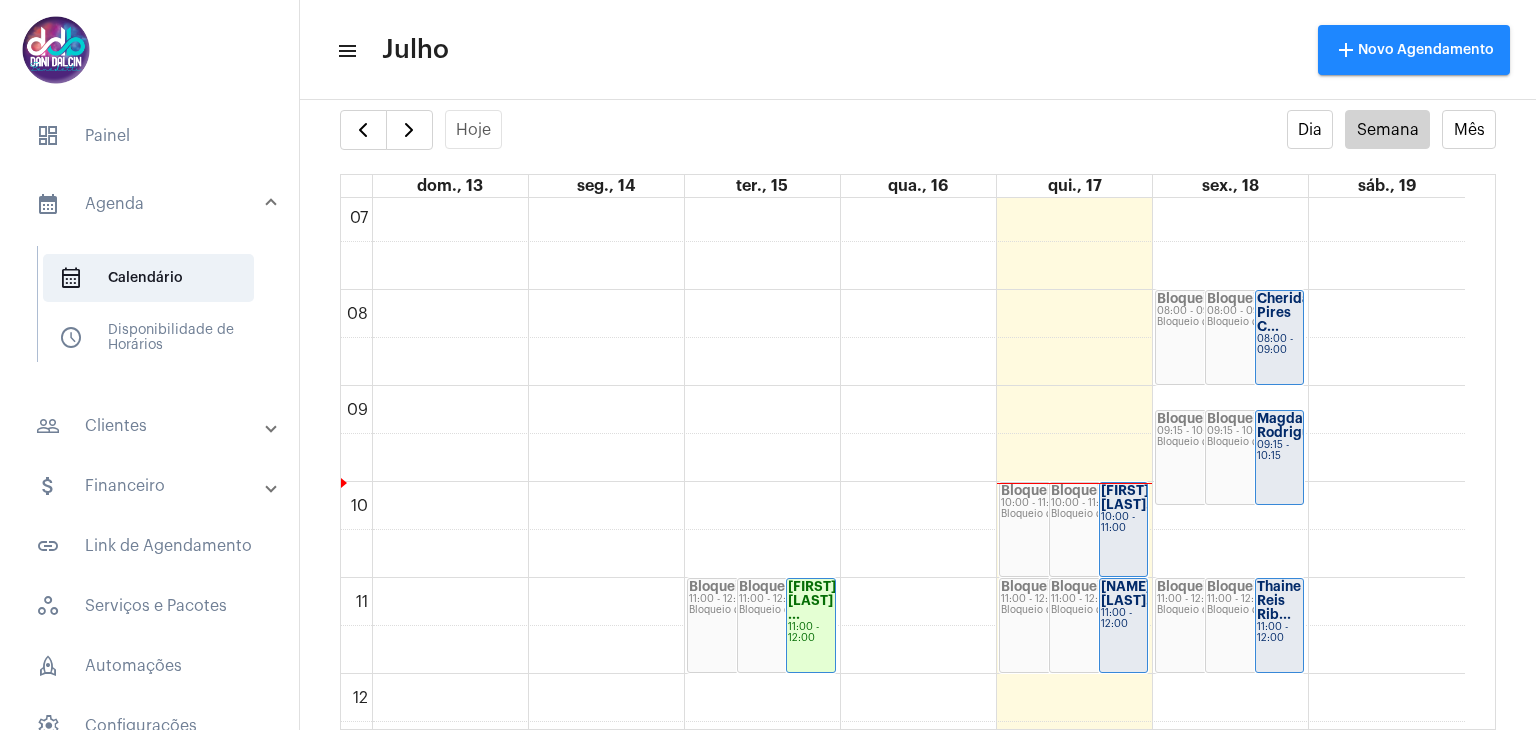 click on "people_outline  Clientes" at bounding box center (151, 426) 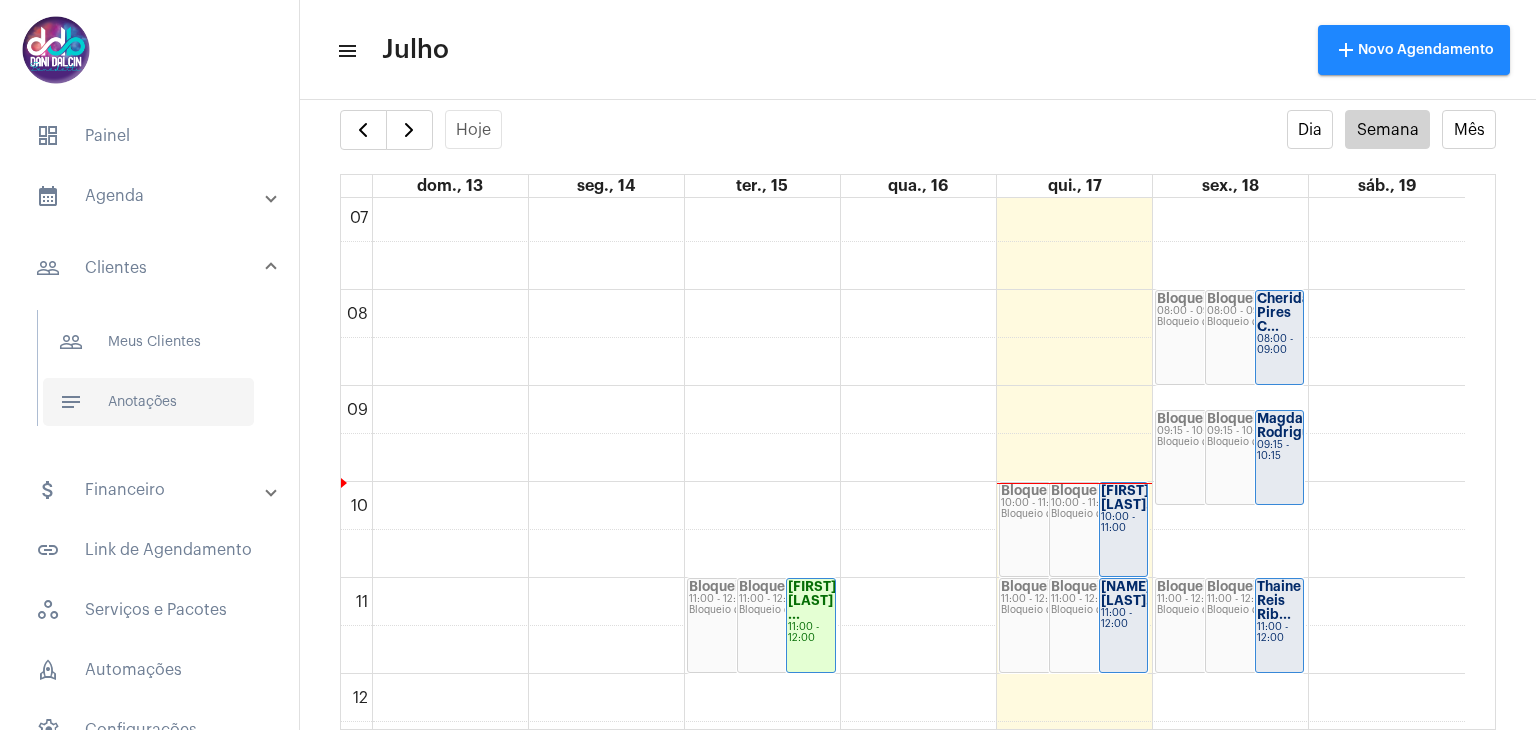 click on "notes  Anotações" at bounding box center (148, 402) 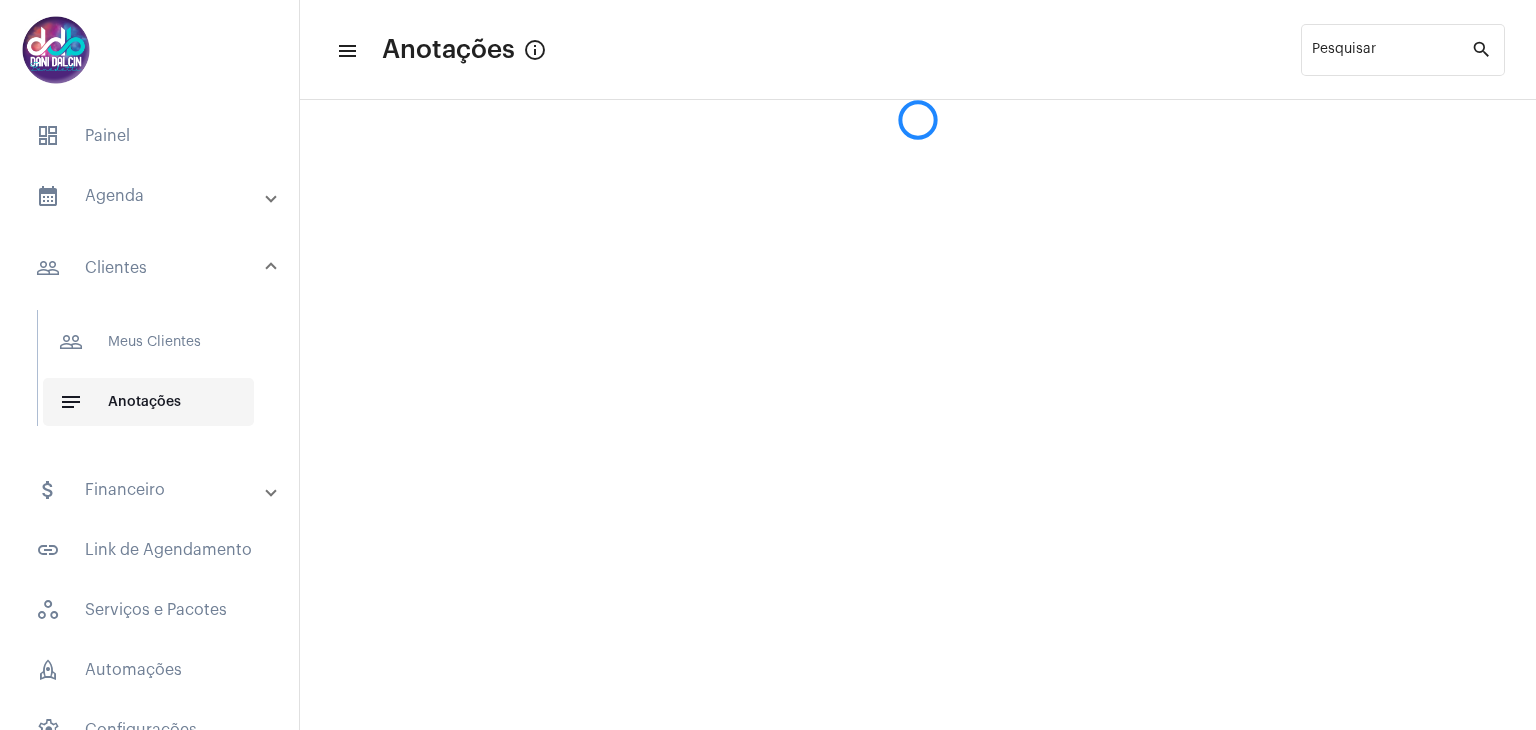 scroll, scrollTop: 0, scrollLeft: 0, axis: both 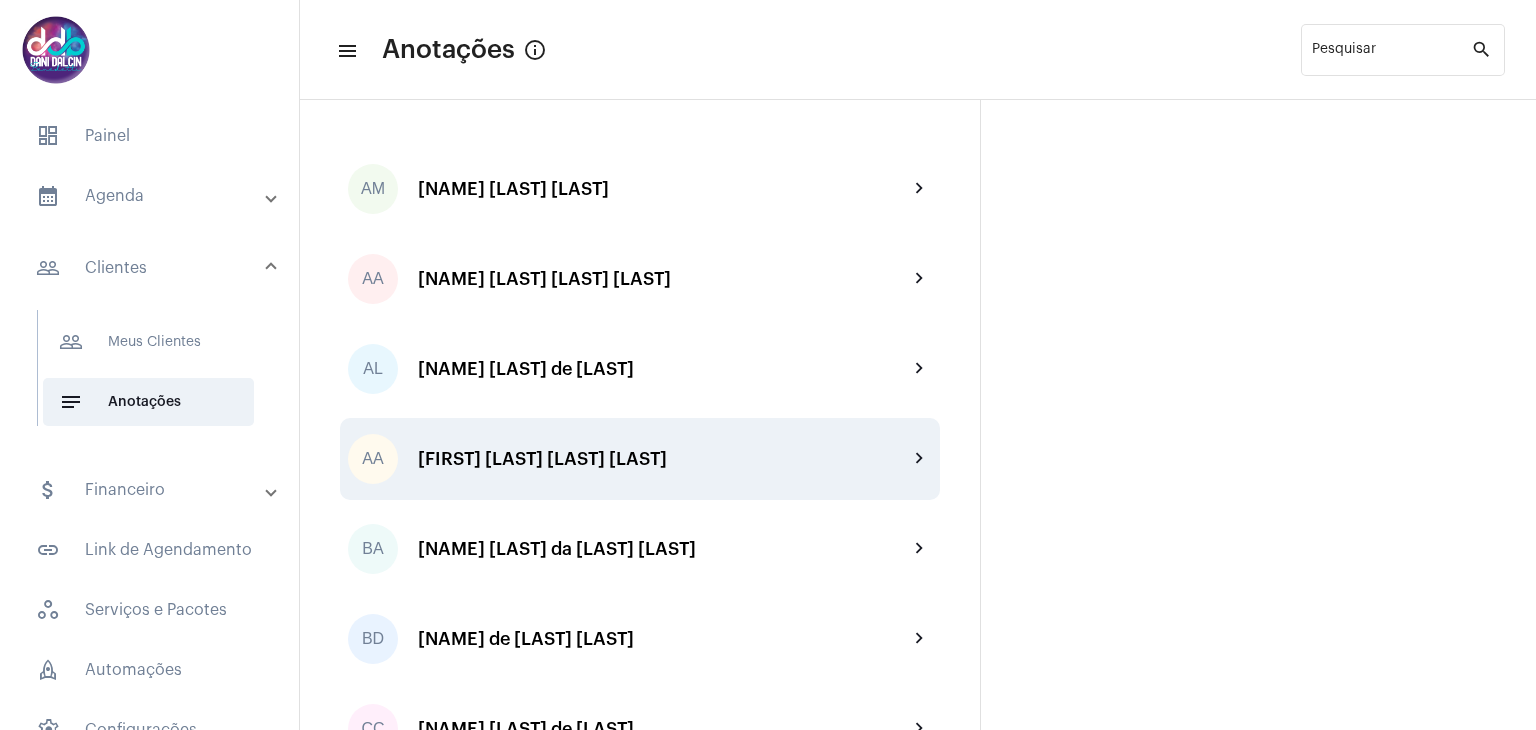 click on "[FIRST] [LAST] [LAST] [LAST]" 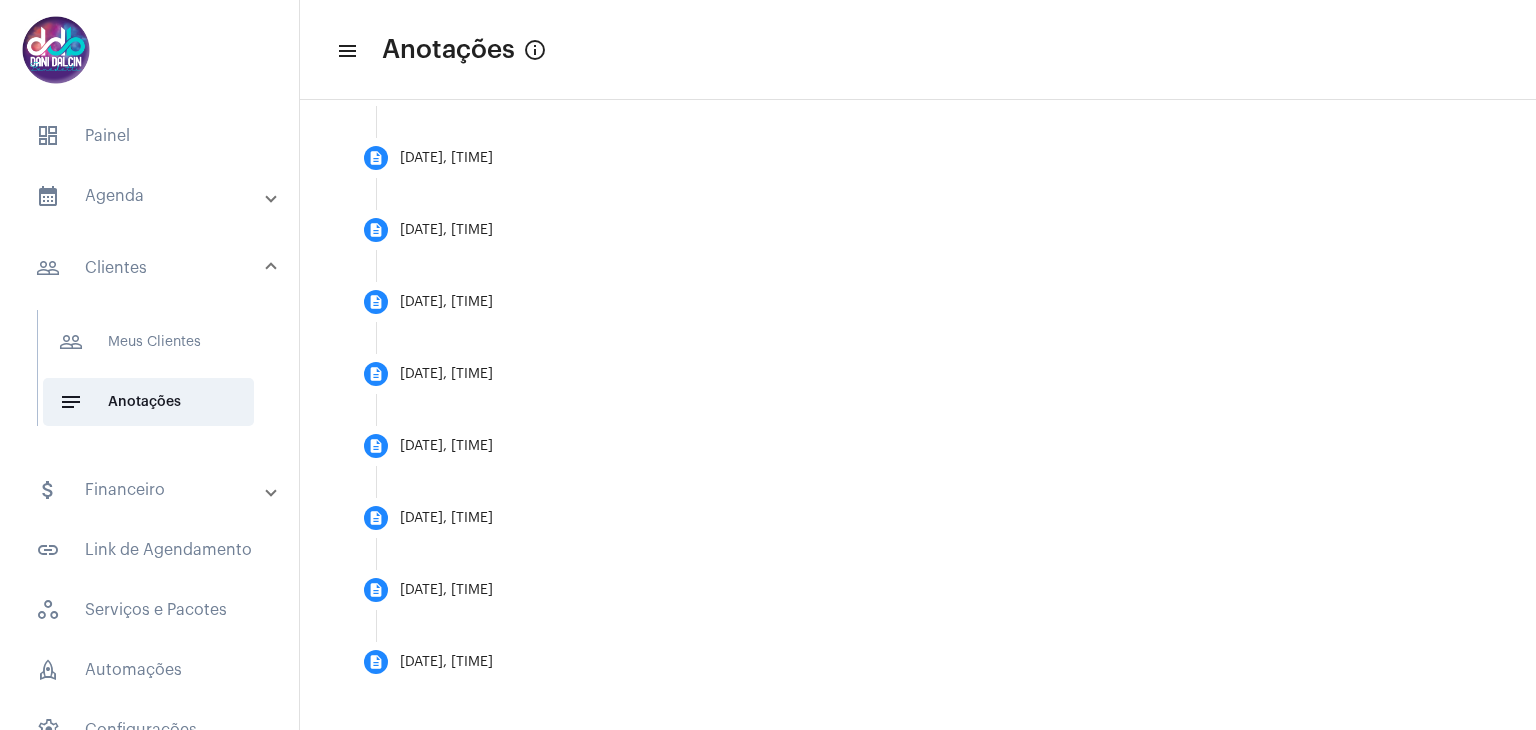 scroll, scrollTop: 852, scrollLeft: 0, axis: vertical 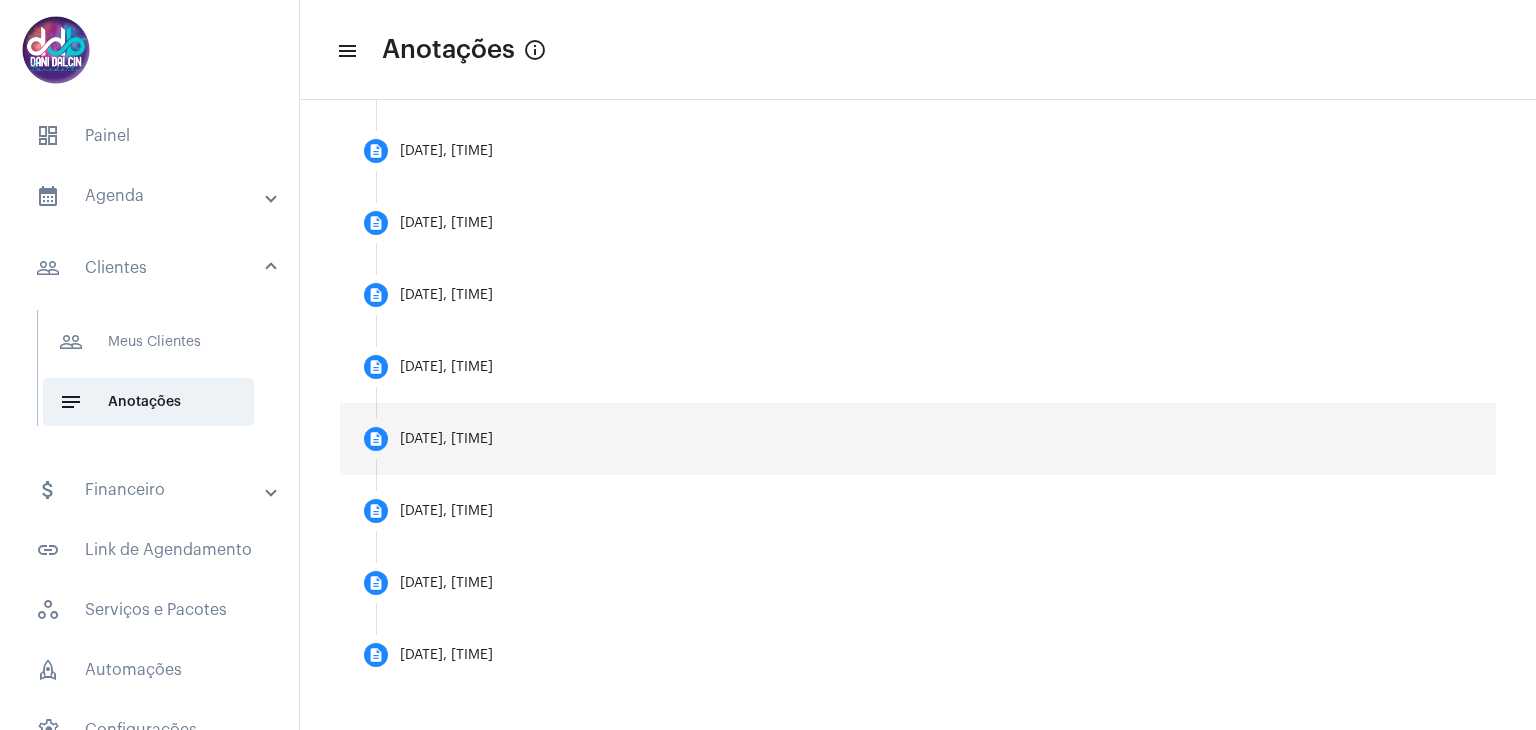 click on "description [DATE], [TIME]" at bounding box center (918, 439) 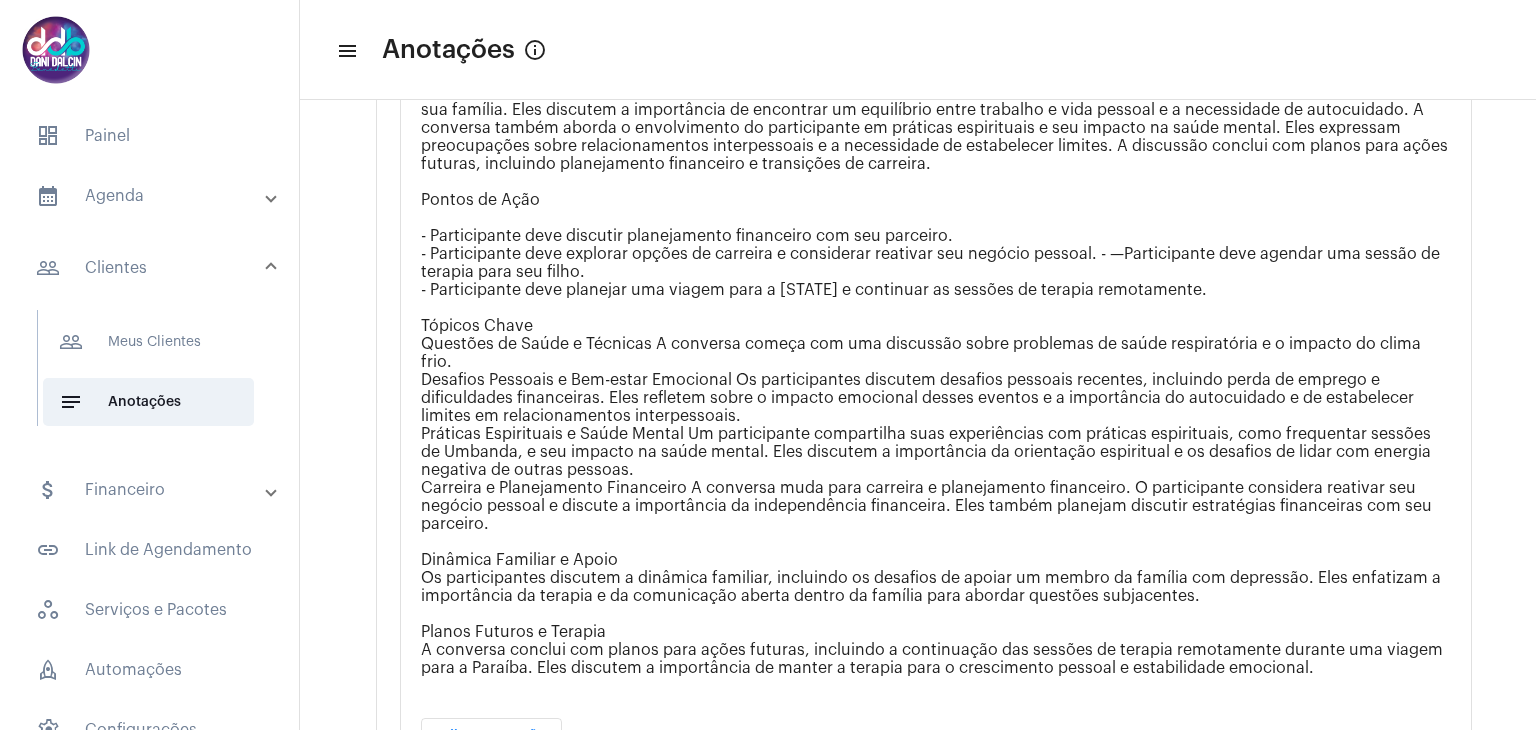 scroll, scrollTop: 1466, scrollLeft: 0, axis: vertical 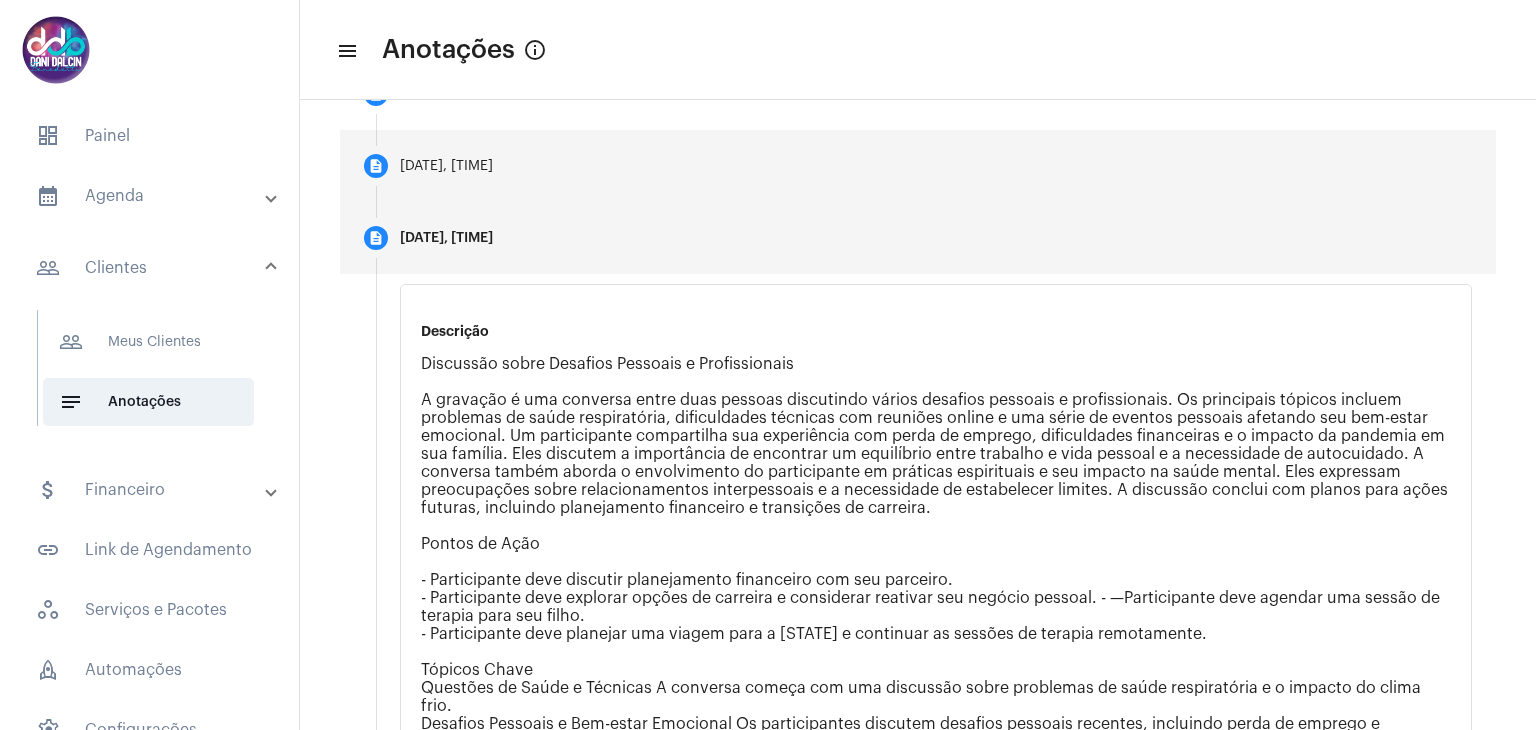 click on "description [DATE], [TIME]" at bounding box center (918, 166) 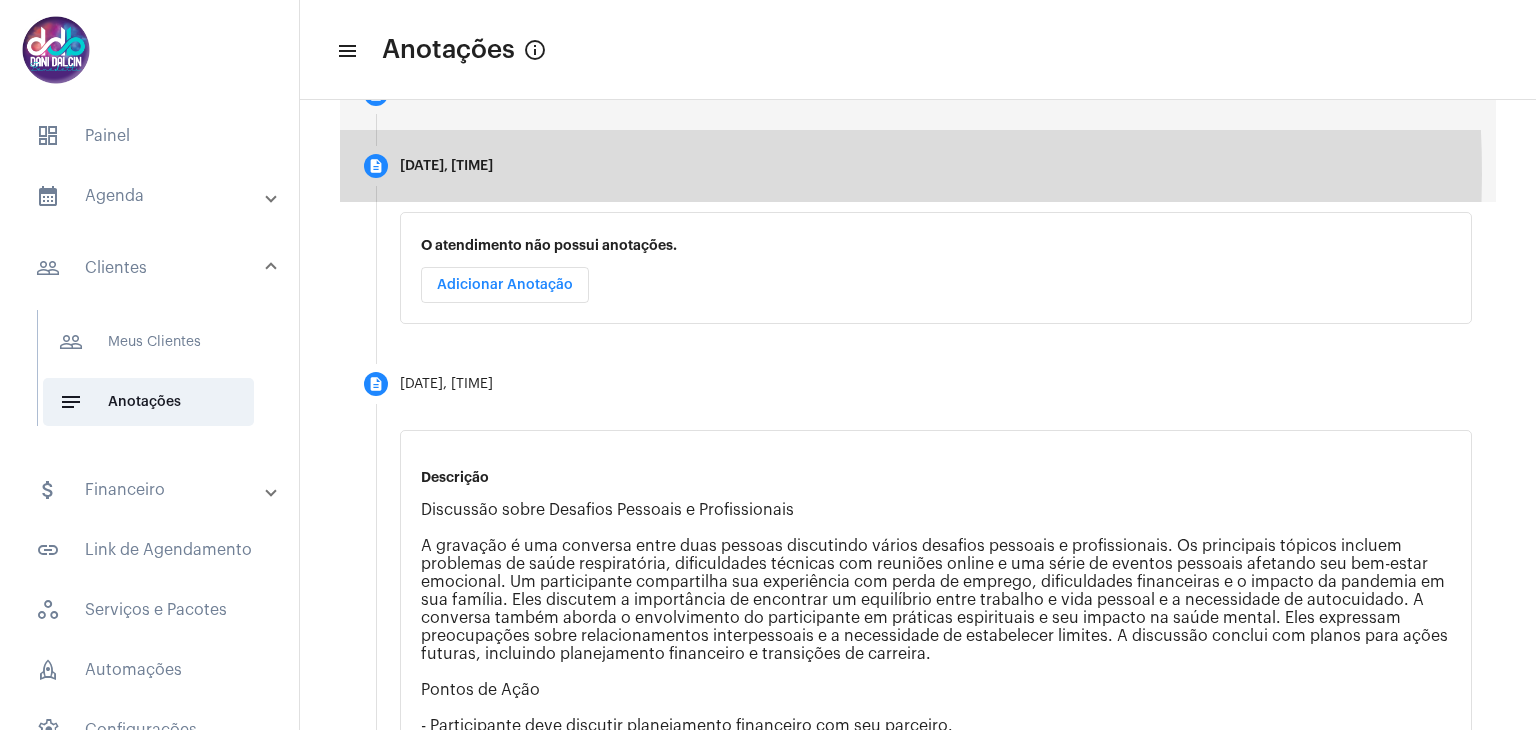 scroll, scrollTop: 812, scrollLeft: 0, axis: vertical 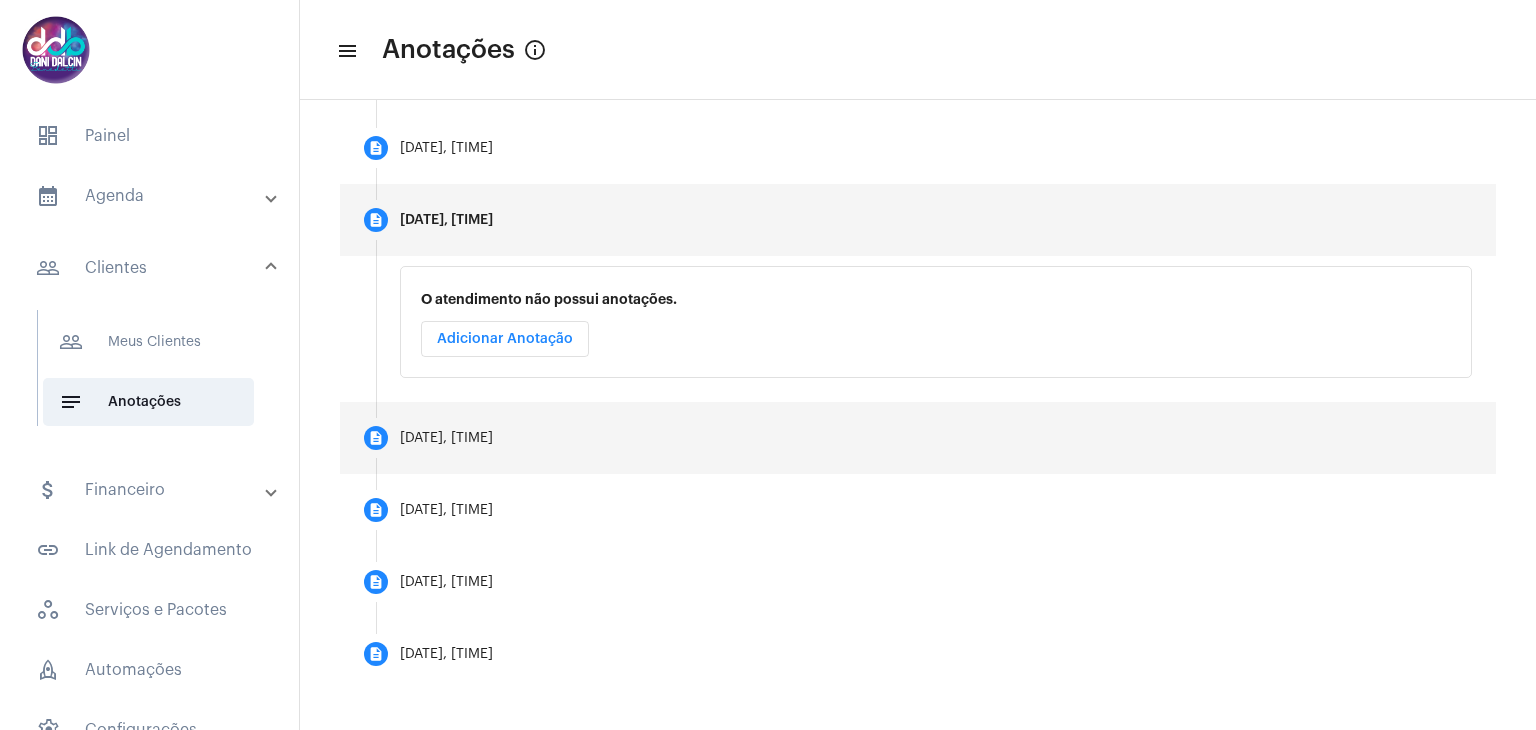 click on "description [DATE], [TIME]" at bounding box center (918, 438) 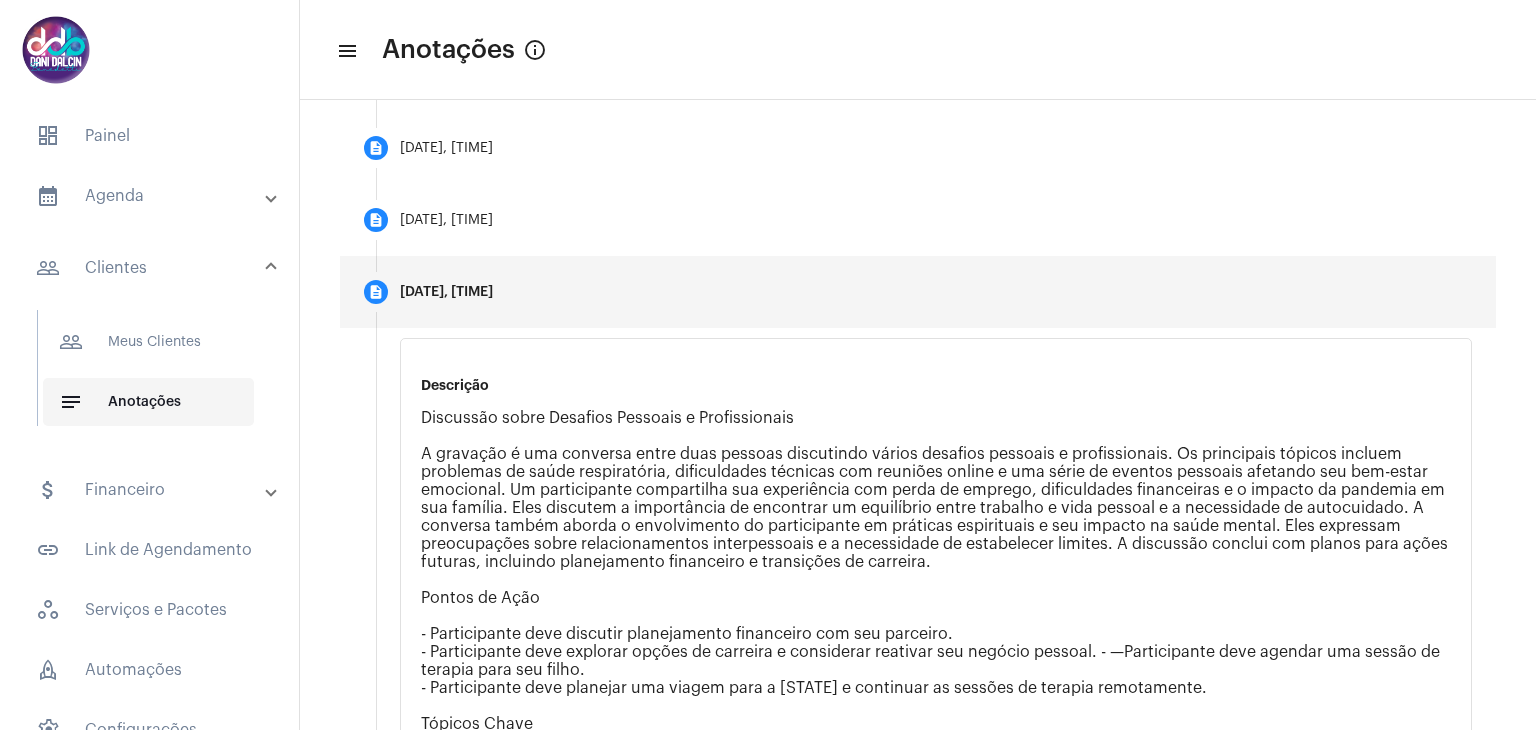 click on "notes  Anotações" at bounding box center [148, 402] 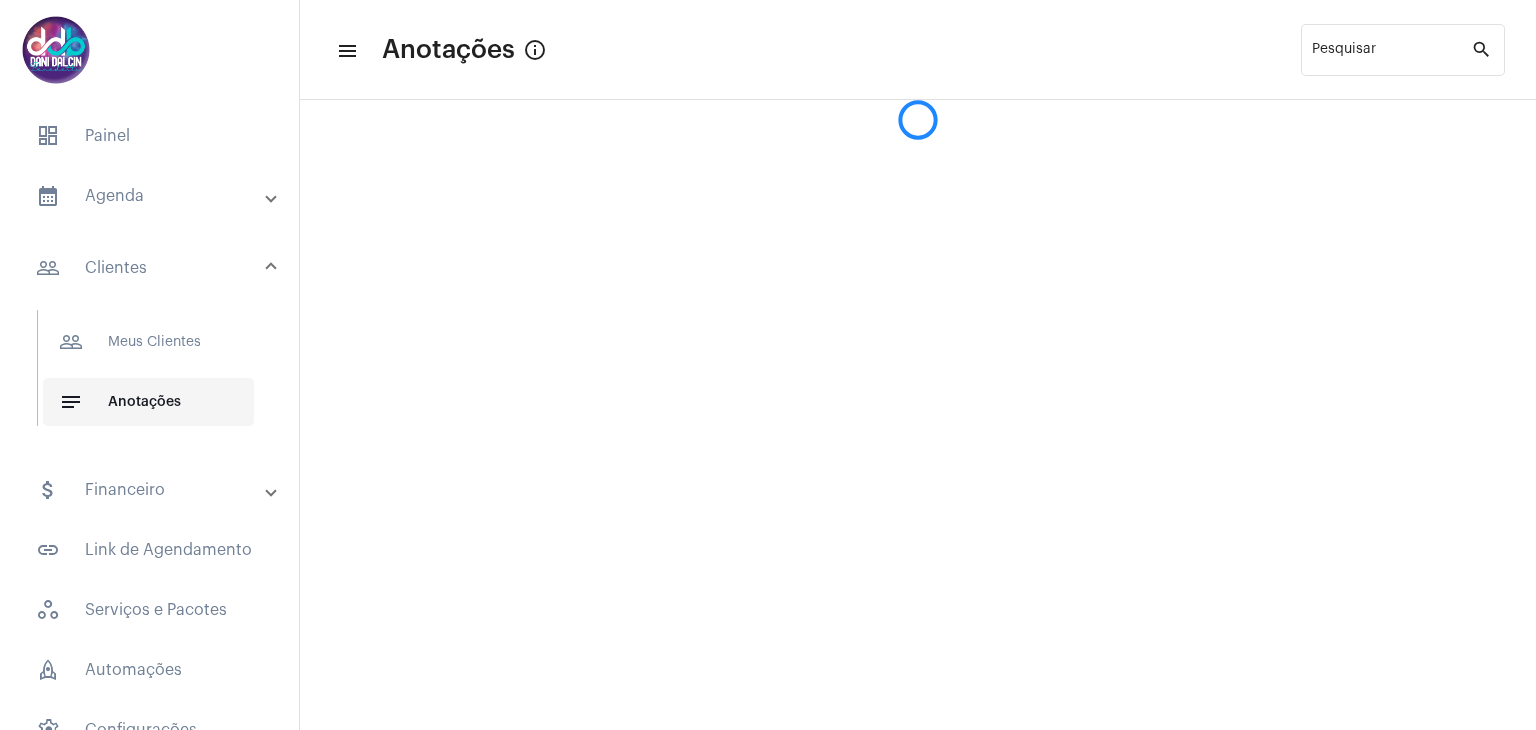 scroll, scrollTop: 0, scrollLeft: 0, axis: both 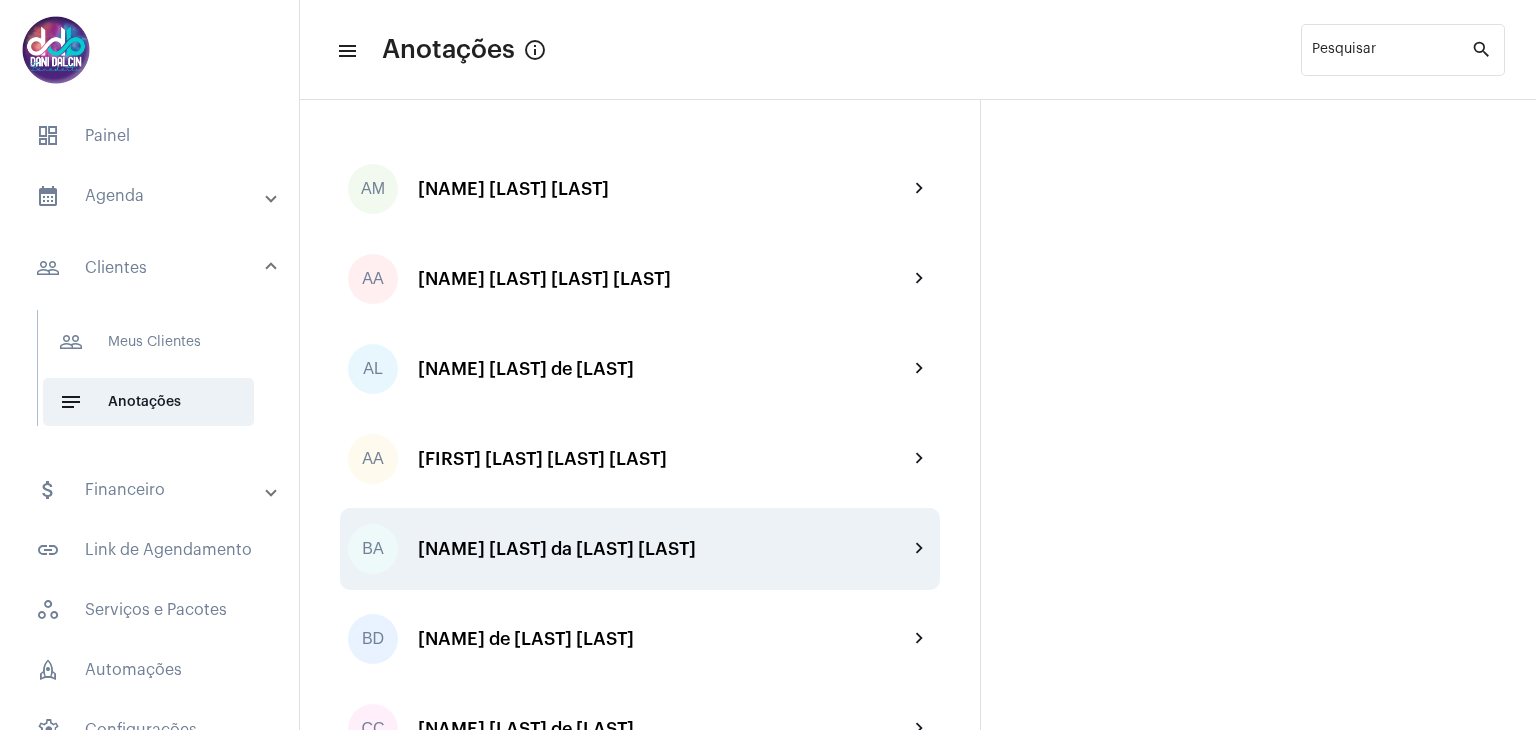 click on "BA  [NAME] [LAST] da [LAST] [LAST] chevron_right" 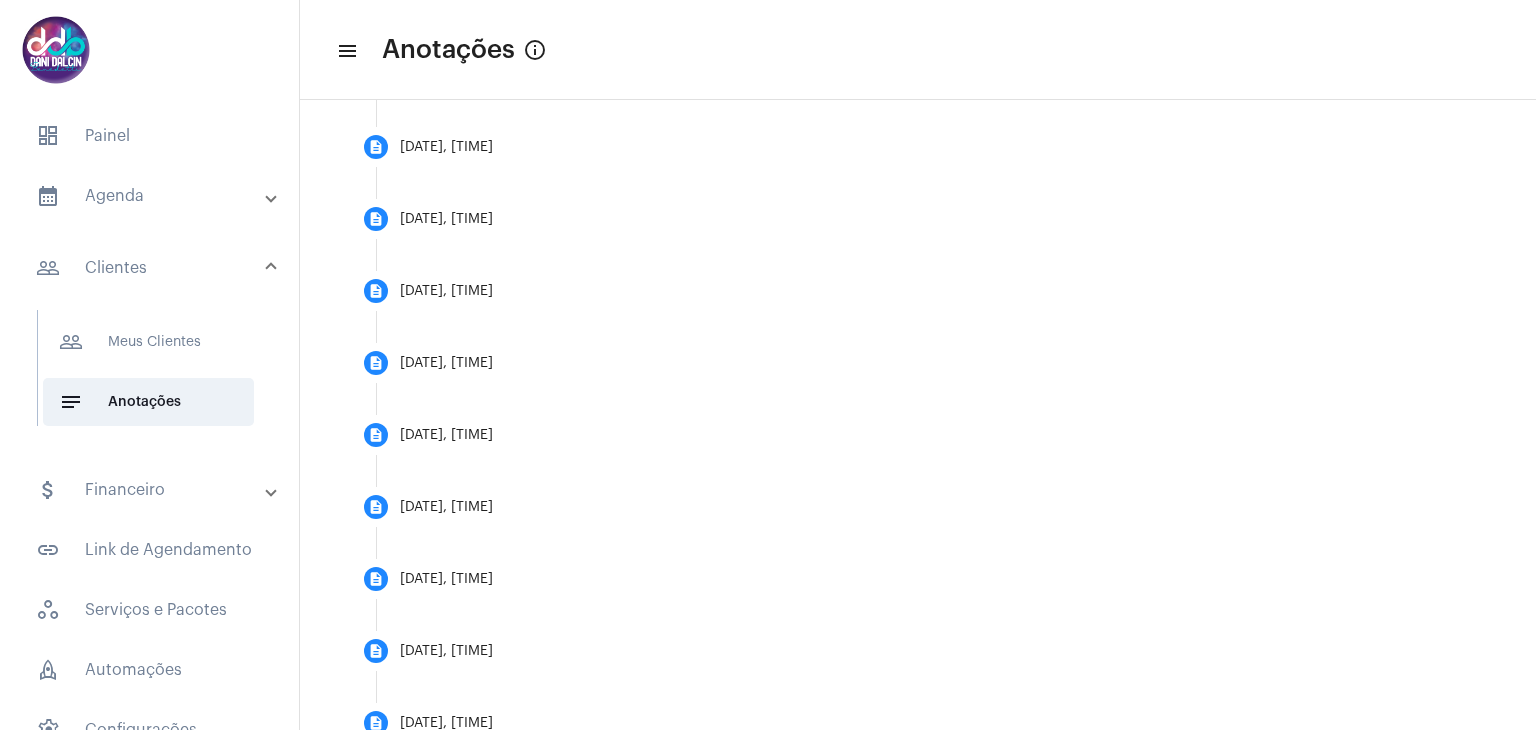 scroll, scrollTop: 600, scrollLeft: 0, axis: vertical 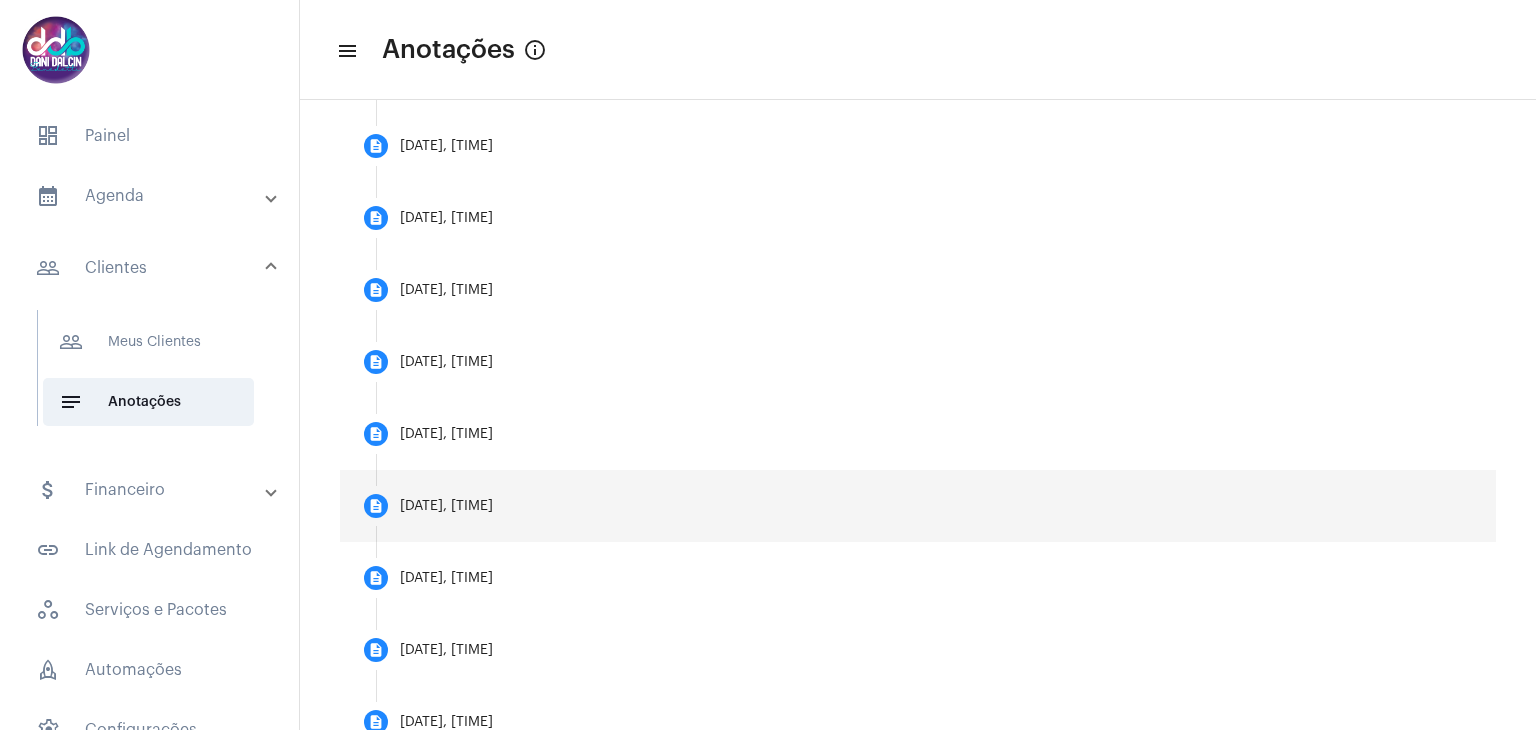 click on "description [DATE], [TIME]" at bounding box center [918, 506] 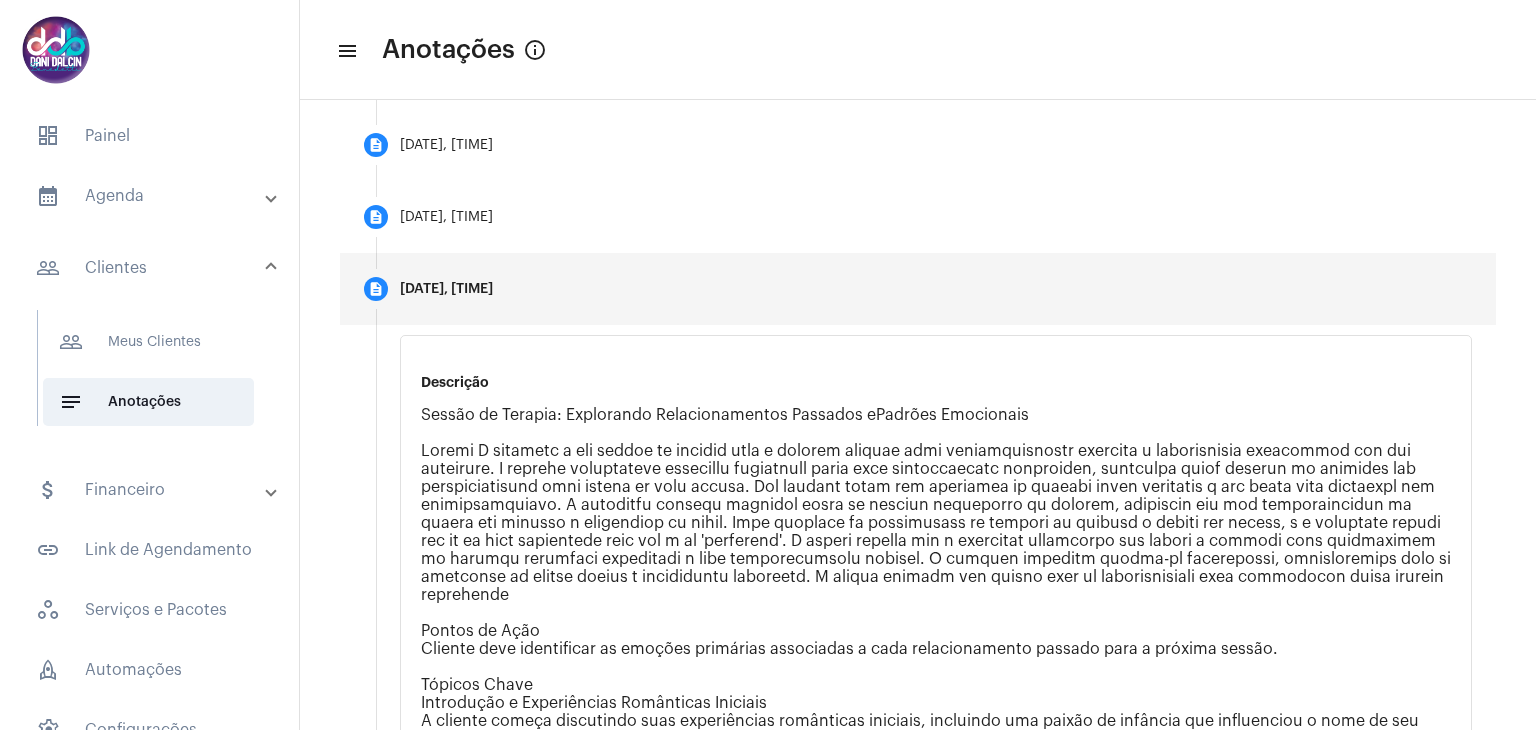 scroll, scrollTop: 800, scrollLeft: 0, axis: vertical 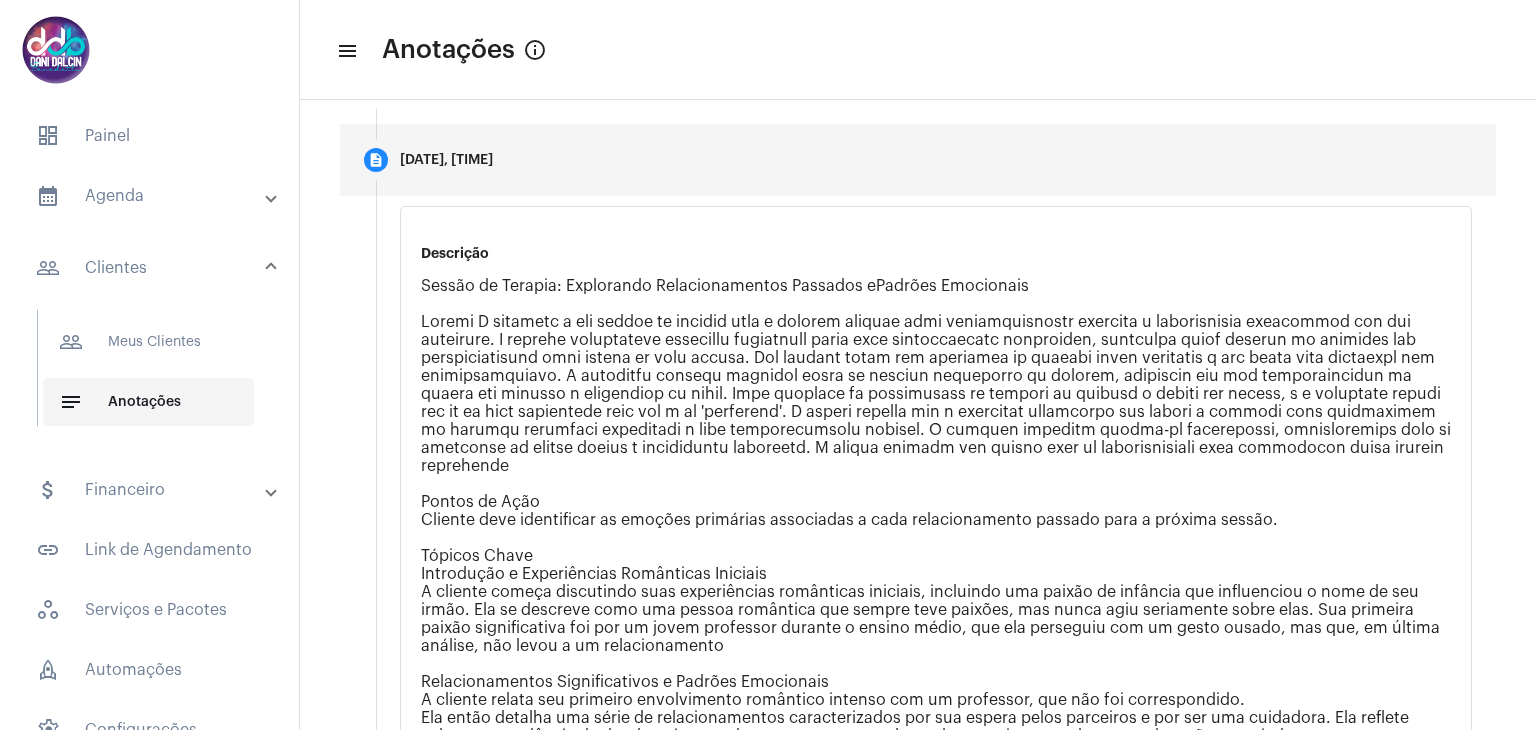 click on "notes  Anotações" at bounding box center [148, 402] 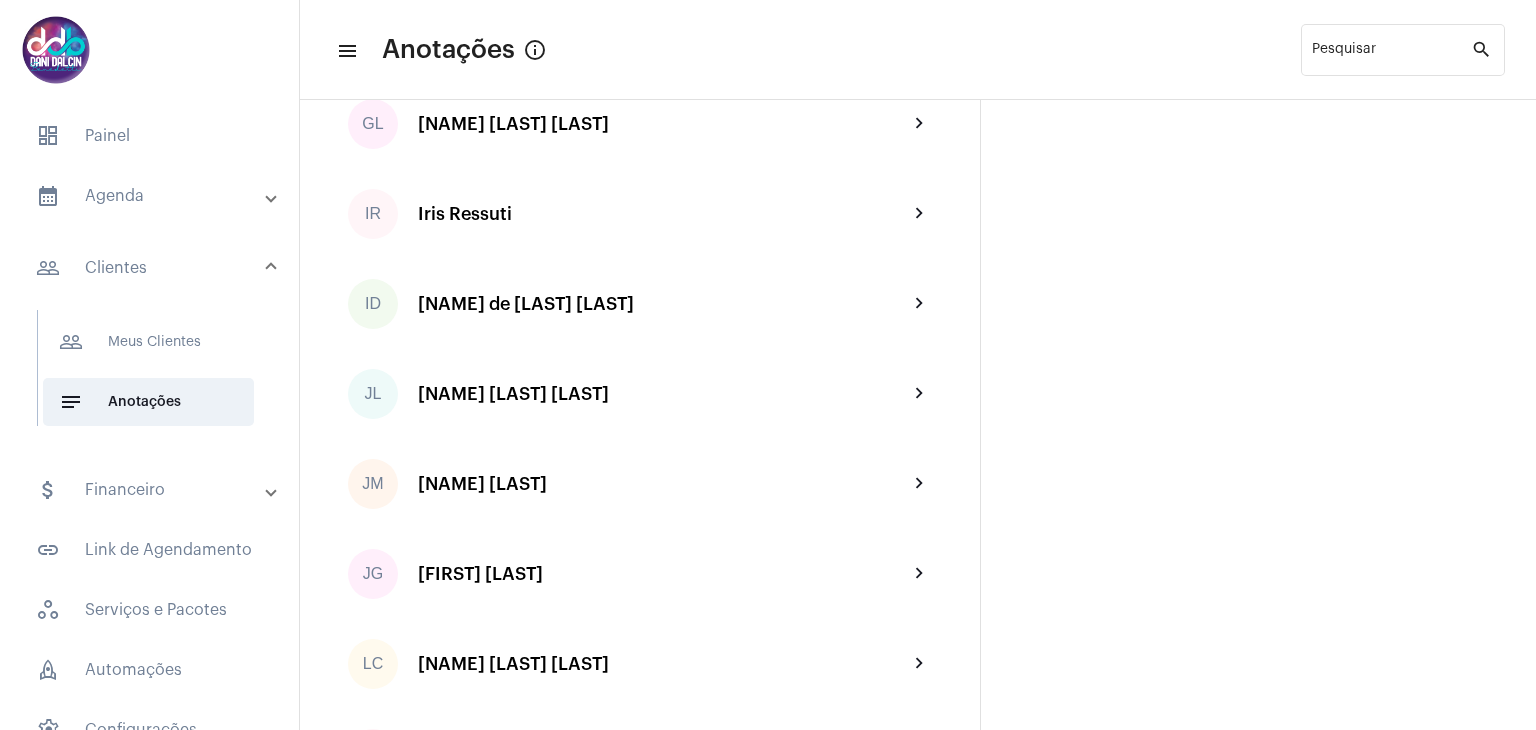 scroll, scrollTop: 1900, scrollLeft: 0, axis: vertical 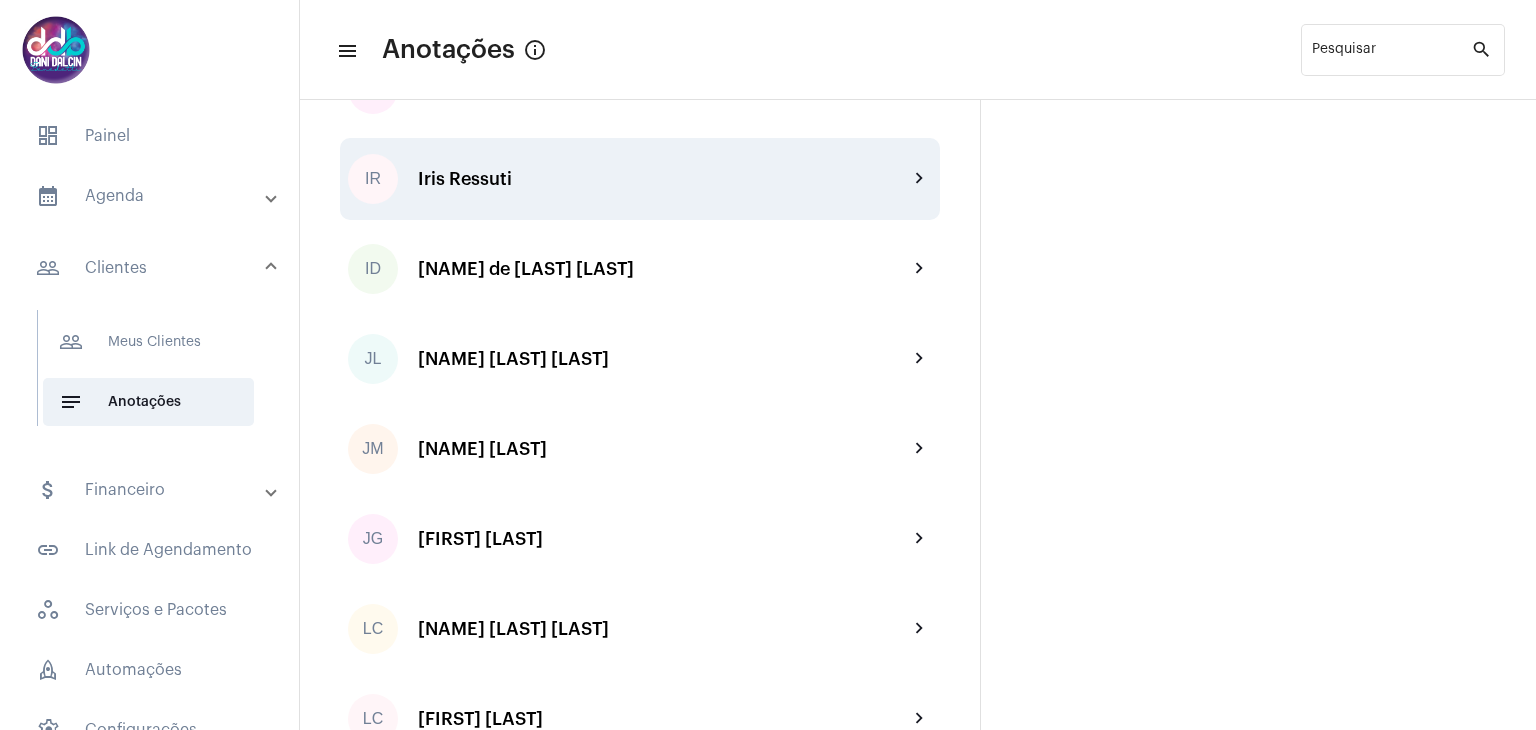 click on "Iris Ressuti" 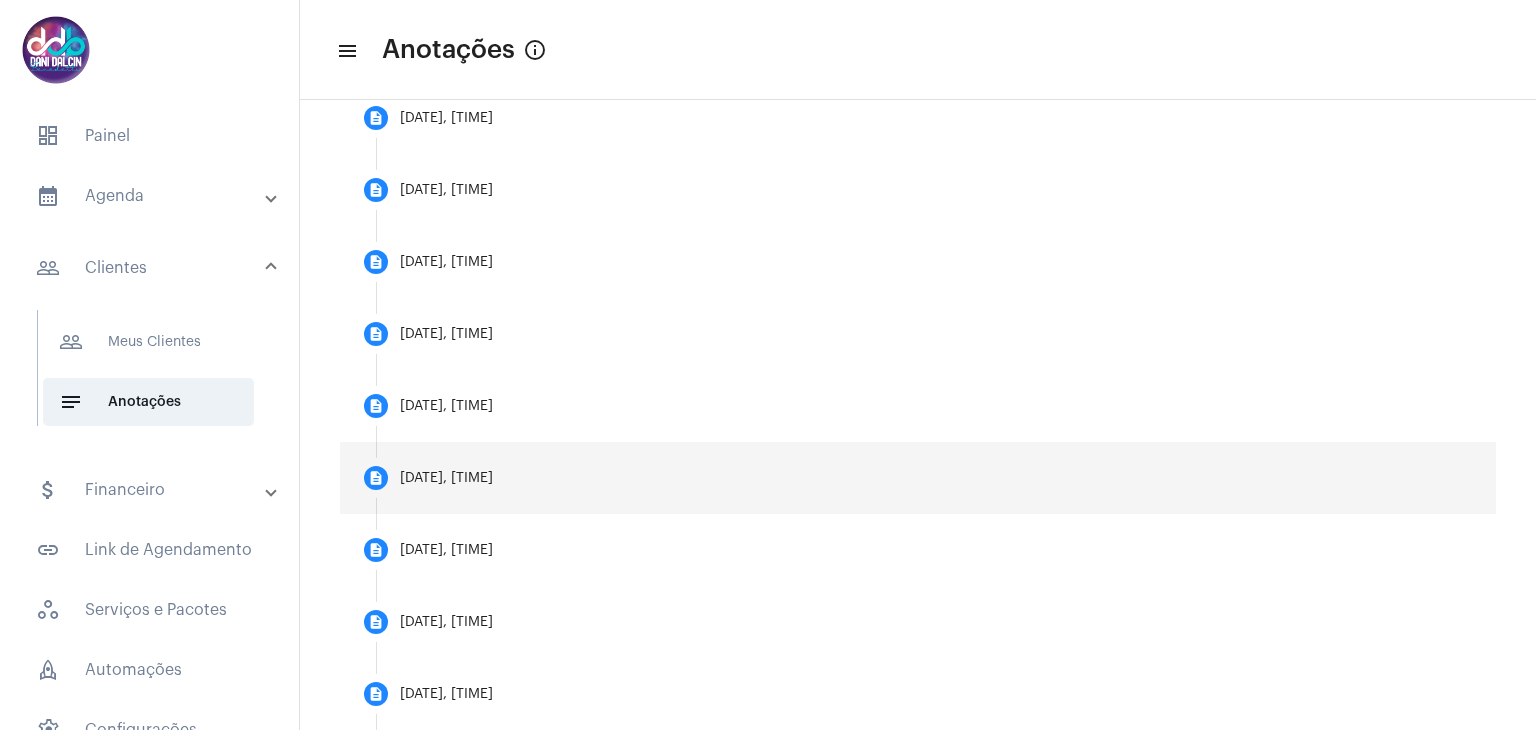 scroll, scrollTop: 900, scrollLeft: 0, axis: vertical 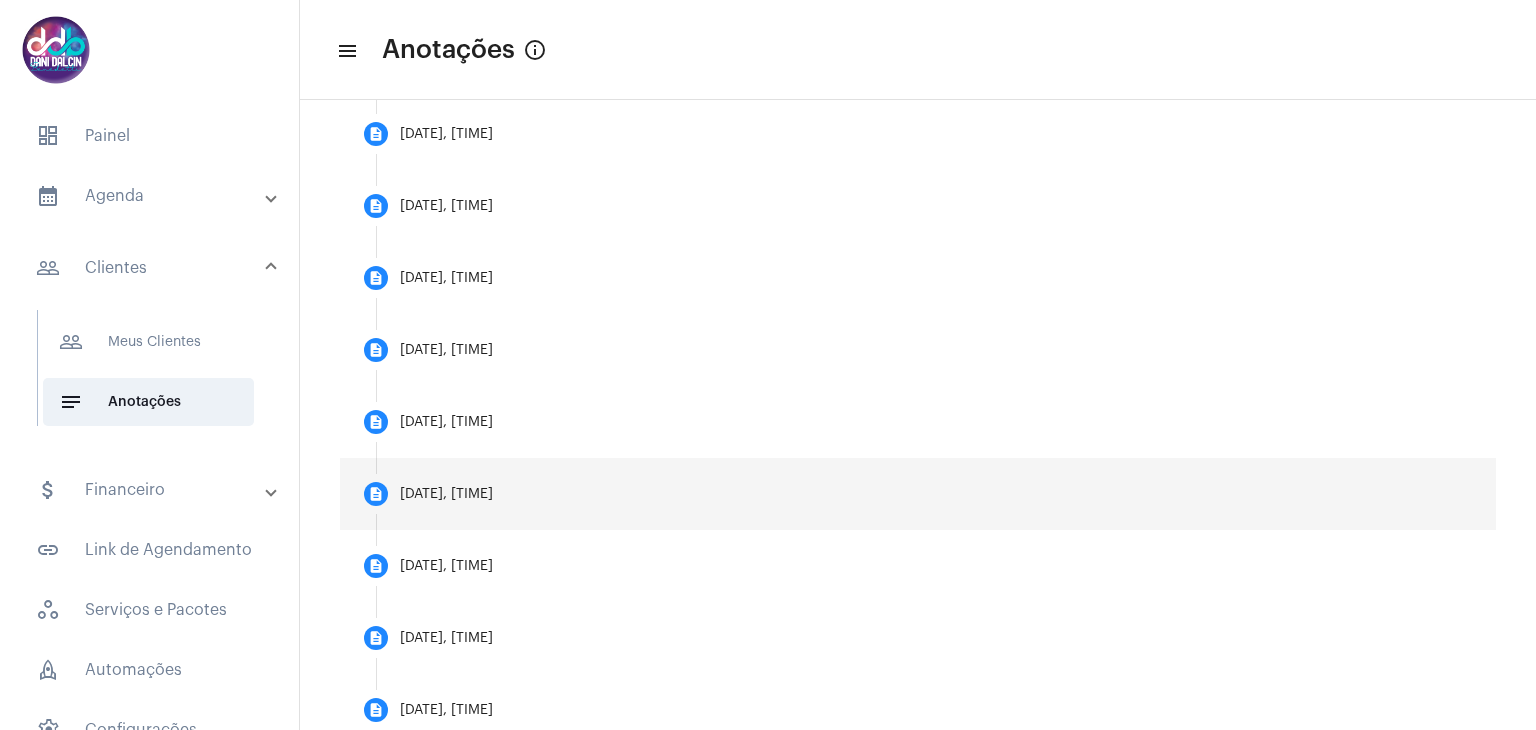 click on "description [DATE], [TIME]" at bounding box center (918, 494) 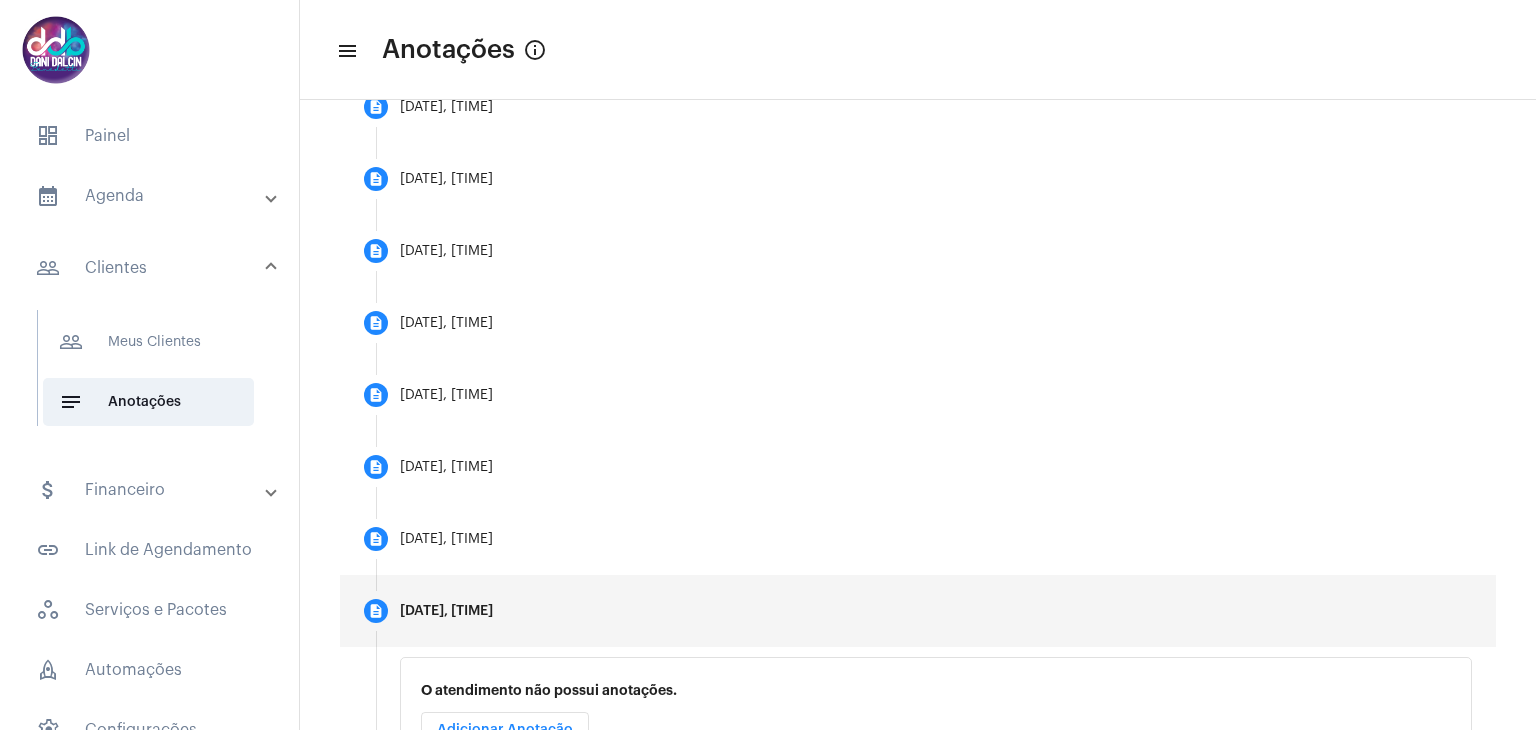 scroll, scrollTop: 754, scrollLeft: 0, axis: vertical 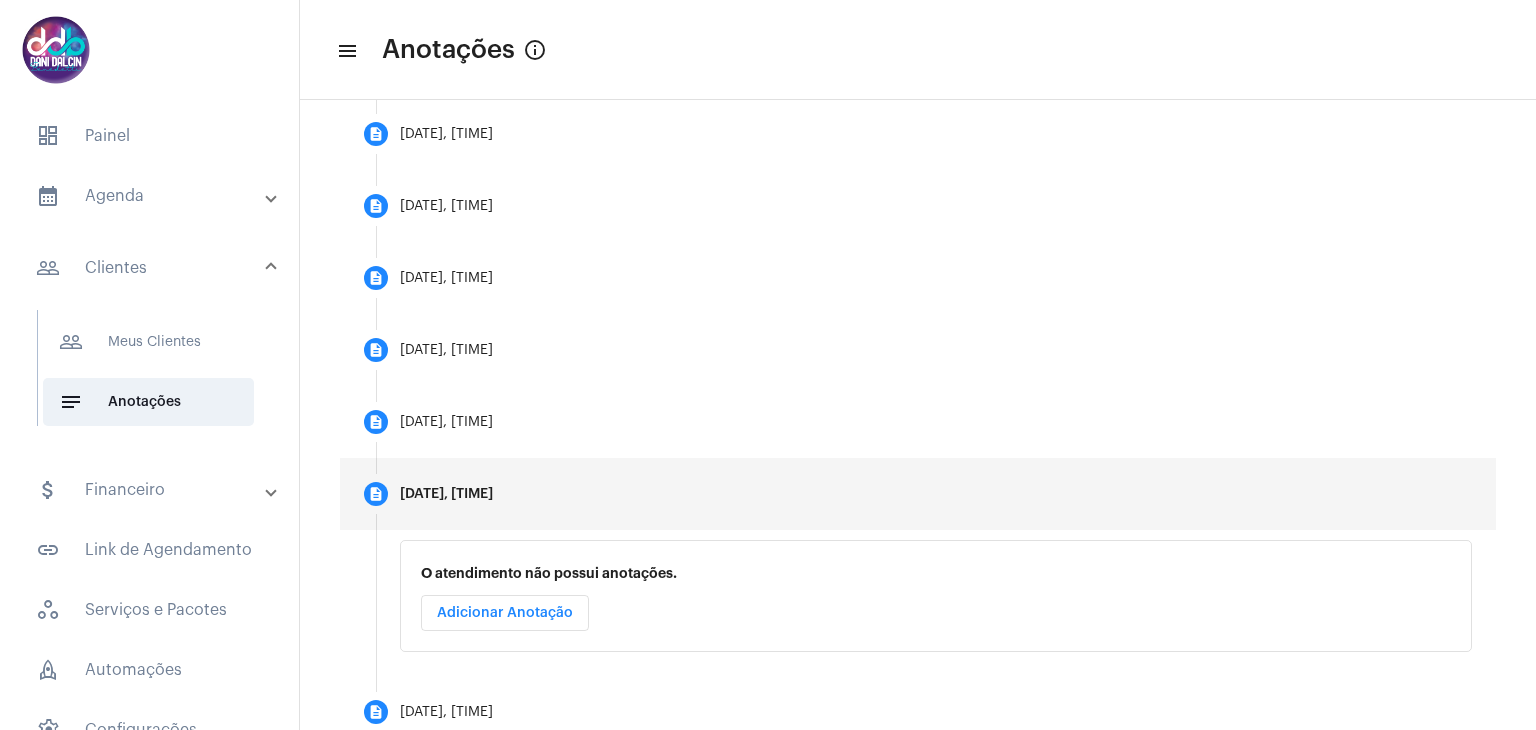 click on "Adicionar Anotação" at bounding box center (505, 613) 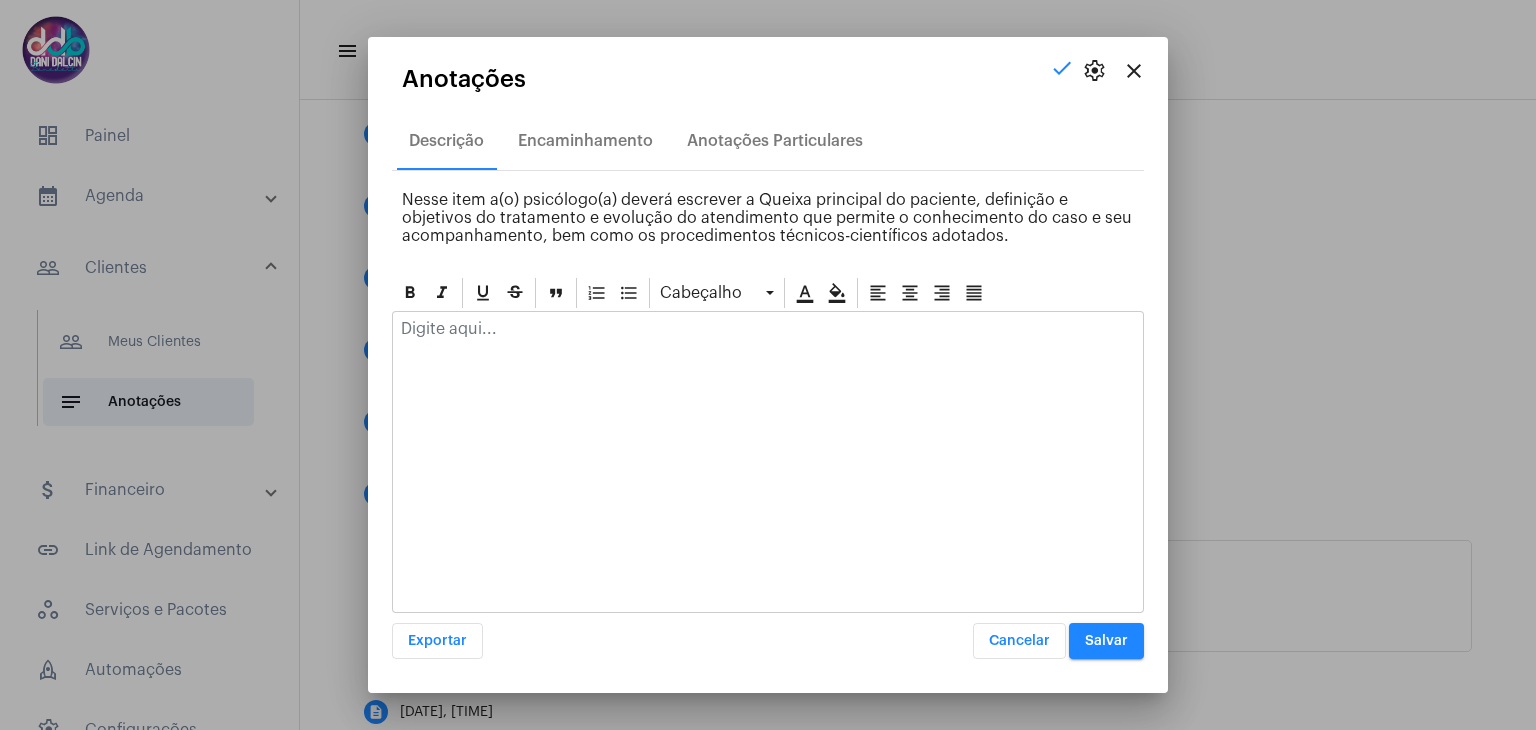 click 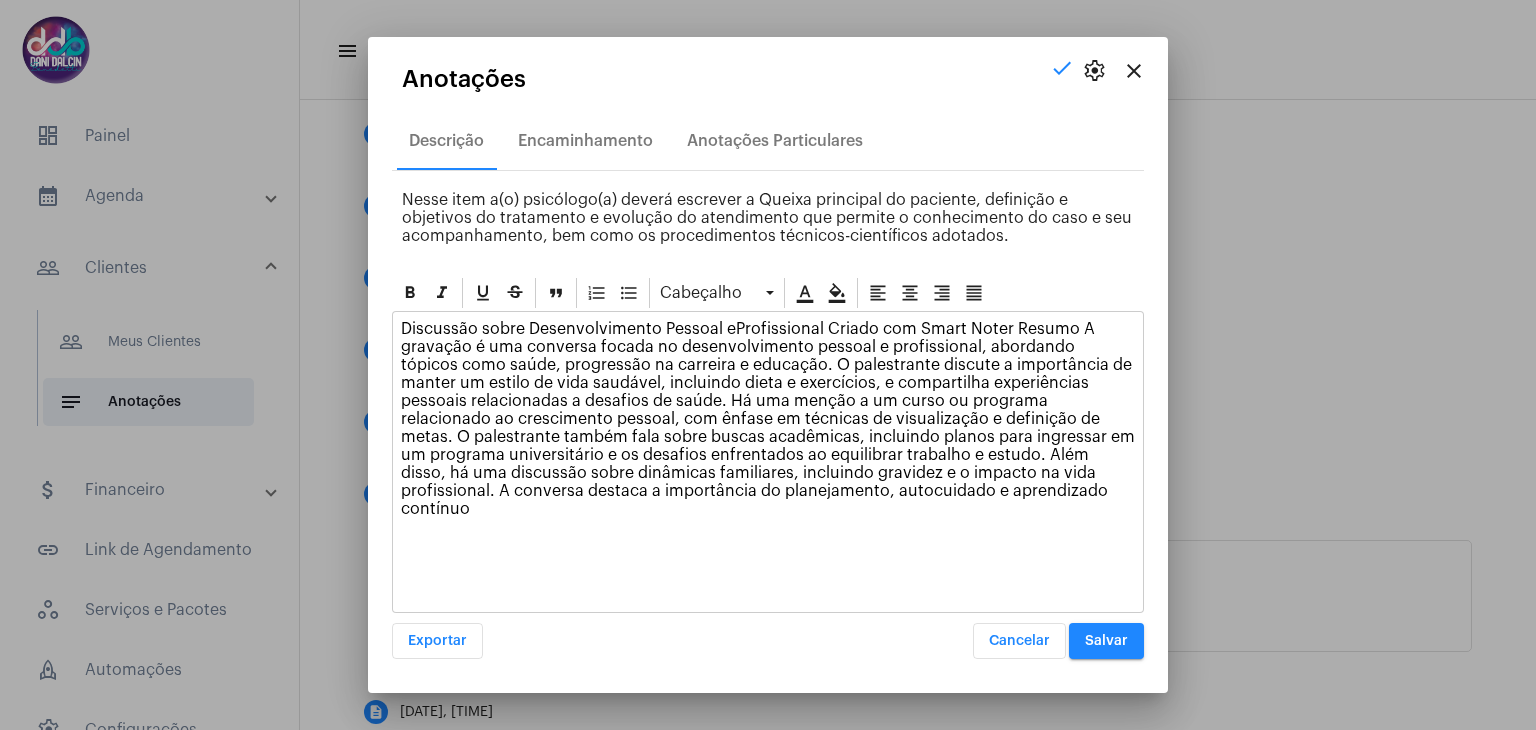 click on "Discussão sobre Desenvolvimento Pessoal eProfissional Criado com Smart Noter Resumo A gravação é uma conversa focada no desenvolvimento pessoal e profissional, abordando tópicos como saúde, progressão na carreira e educação. O palestrante discute a importância de manter um estilo de vida saudável, incluindo dieta e exercícios, e compartilha experiências pessoais relacionadas a desafios de saúde. Há uma menção a um curso ou programa relacionado ao crescimento pessoal, com ênfase em técnicas de visualização e definição de metas. O palestrante também fala sobre buscas acadêmicas, incluindo planos para ingressar em um programa universitário e os desafios enfrentados ao equilibrar trabalho e estudo. Além disso, há uma discussão sobre dinâmicas familiares, incluindo gravidez e o impacto na vida profissional. A conversa destaca a importância do planejamento, autocuidado e aprendizado contínuo" 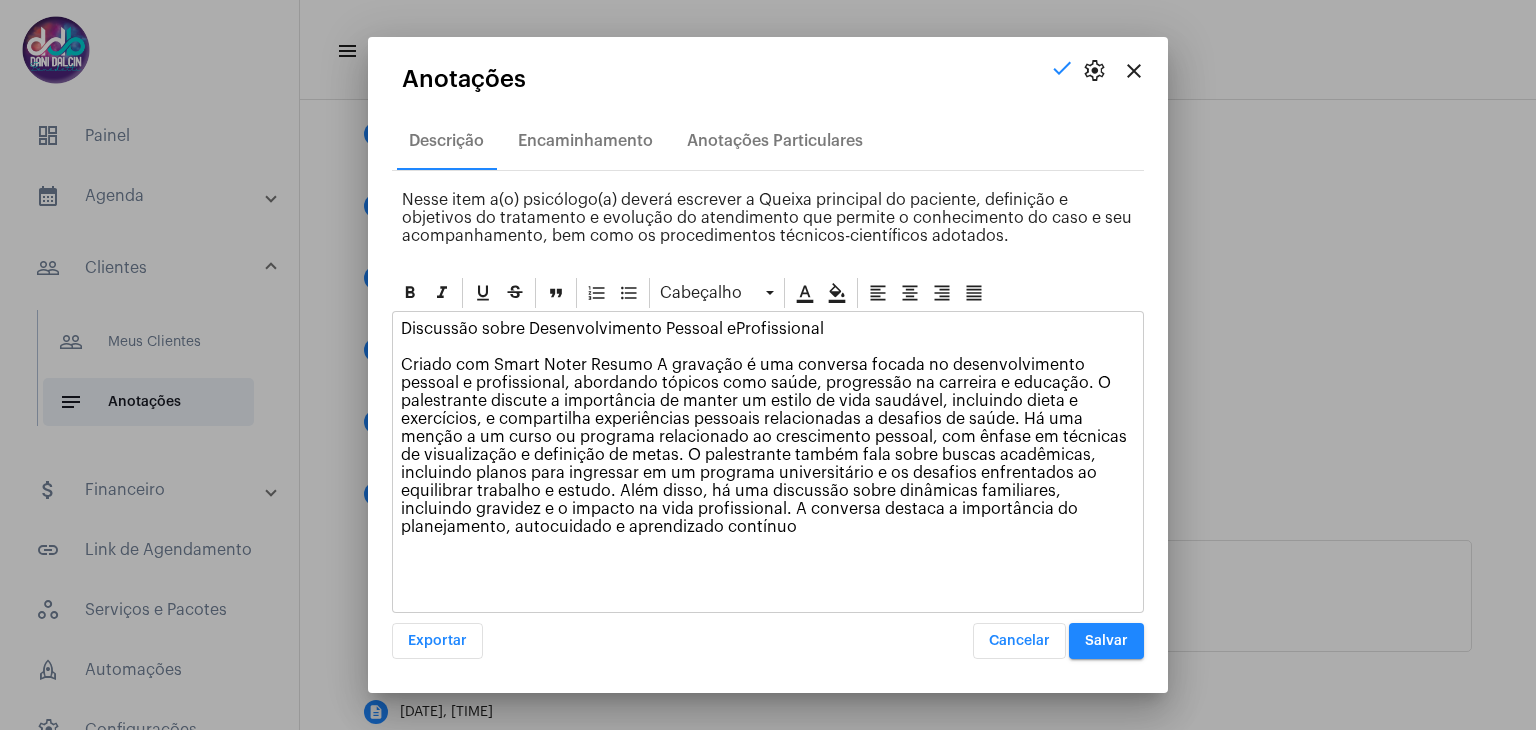 click on "Discussão sobre Desenvolvimento Pessoal eProfissional Criado com Smart Noter Resumo A gravação é uma conversa focada no desenvolvimento pessoal e profissional, abordando tópicos como saúde, progressão na carreira e educação. O palestrante discute a importância de manter um estilo de vida saudável, incluindo dieta e exercícios, e compartilha experiências pessoais relacionadas a desafios de saúde. Há uma menção a um curso ou programa relacionado ao crescimento pessoal, com ênfase em técnicas de visualização e definição de metas. O palestrante também fala sobre buscas acadêmicas, incluindo planos para ingressar em um programa universitário e os desafios enfrentados ao equilibrar trabalho e estudo. Além disso, há uma discussão sobre dinâmicas familiares, incluindo gravidez e o impacto na vida profissional. A conversa destaca a importância do planejamento, autocuidado e aprendizado contínuo" 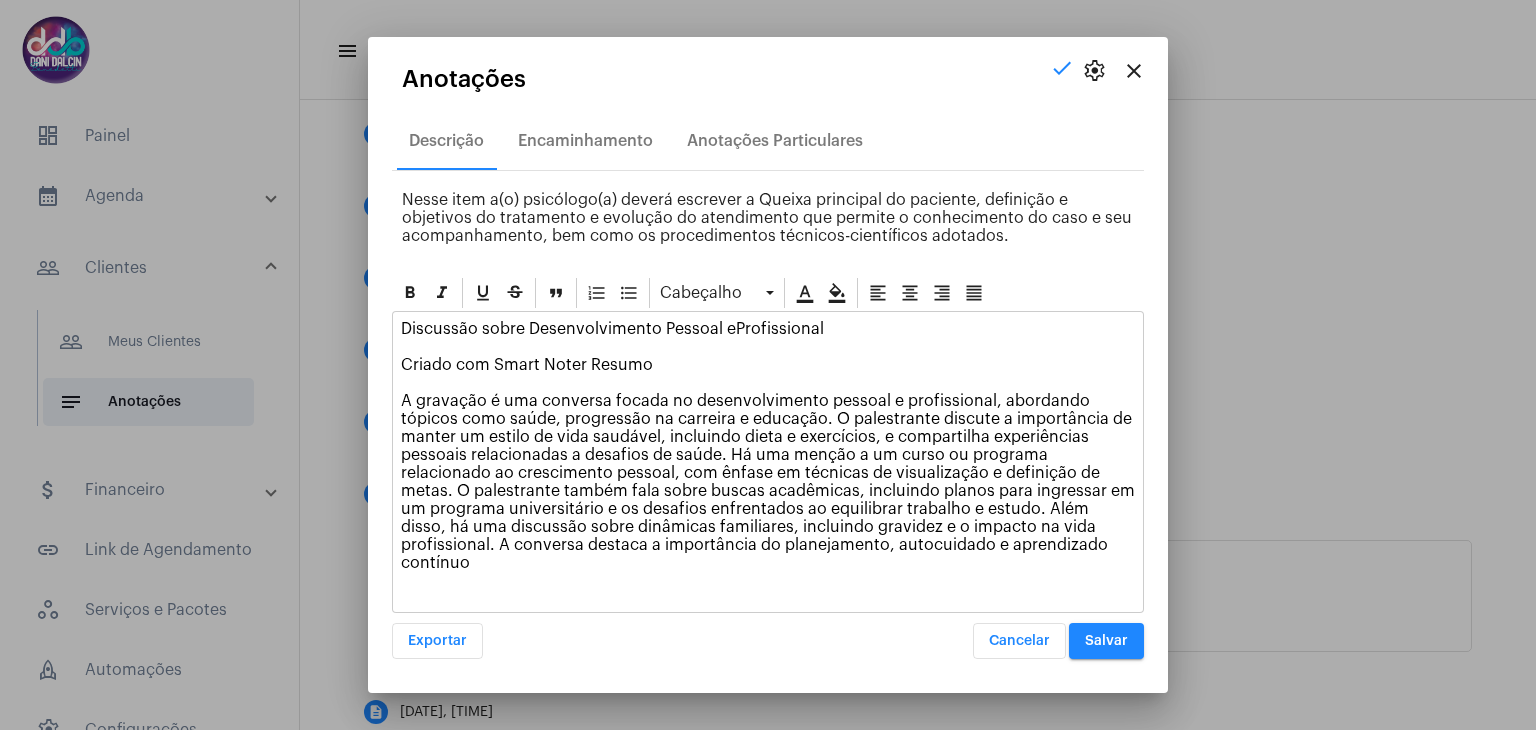 click on "Discussão sobre Desenvolvimento Pessoal eProfissional  Criado com Smart Noter Resumo  A gravação é uma conversa focada no desenvolvimento pessoal e profissional, abordando tópicos como saúde, progressão na carreira e educação. O palestrante discute a importância de manter um estilo de vida saudável, incluindo dieta e exercícios, e compartilha experiências pessoais relacionadas a desafios de saúde. Há uma menção a um curso ou programa relacionado ao crescimento pessoal, com ênfase em técnicas de visualização e definição de metas. O palestrante também fala sobre buscas acadêmicas, incluindo planos para ingressar em um programa universitário e os desafios enfrentados ao equilibrar trabalho e estudo. Além disso, há uma discussão sobre dinâmicas familiares, incluindo gravidez e o impacto na vida profissional. A conversa destaca a importância do planejamento, autocuidado e aprendizado contínuo" 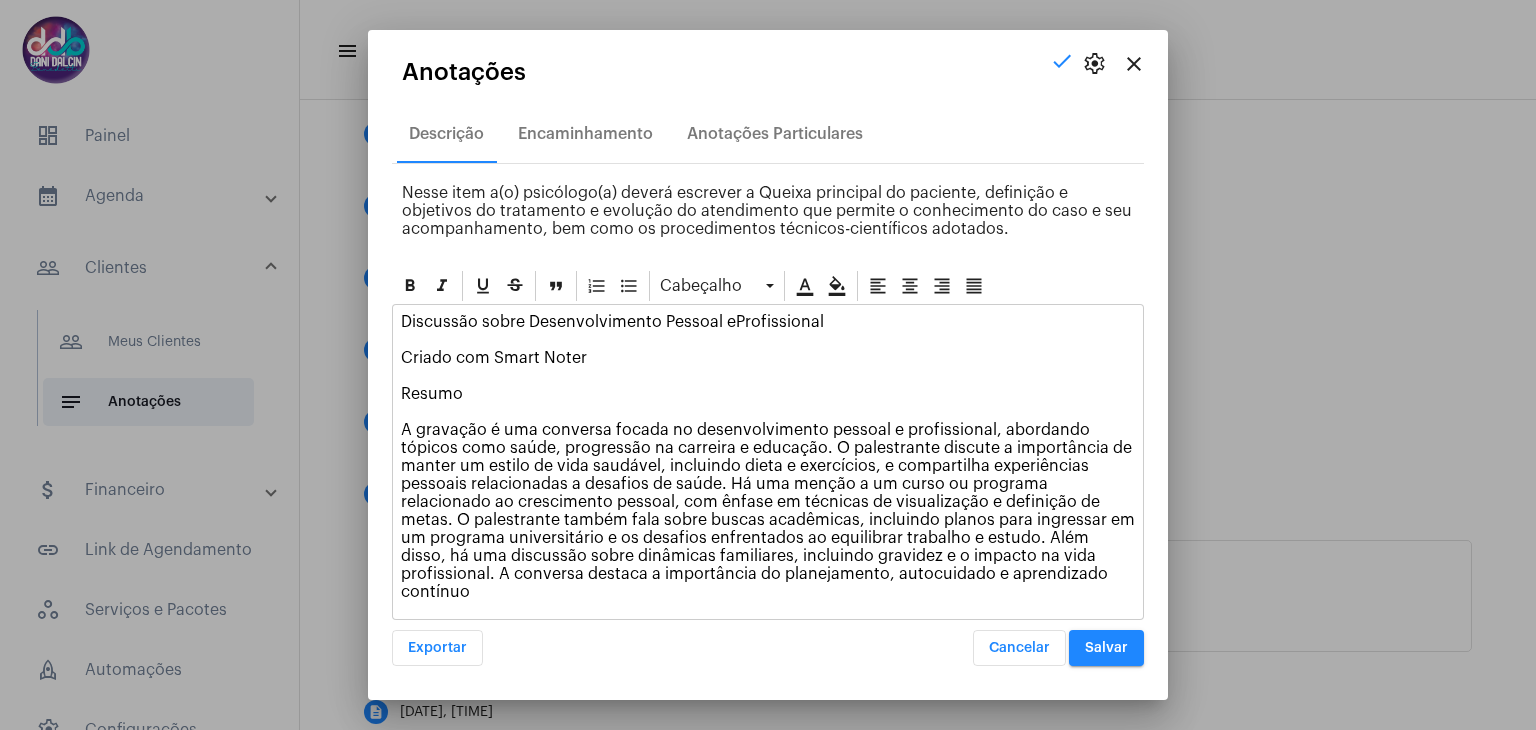 drag, startPoint x: 600, startPoint y: 365, endPoint x: 345, endPoint y: 361, distance: 255.03137 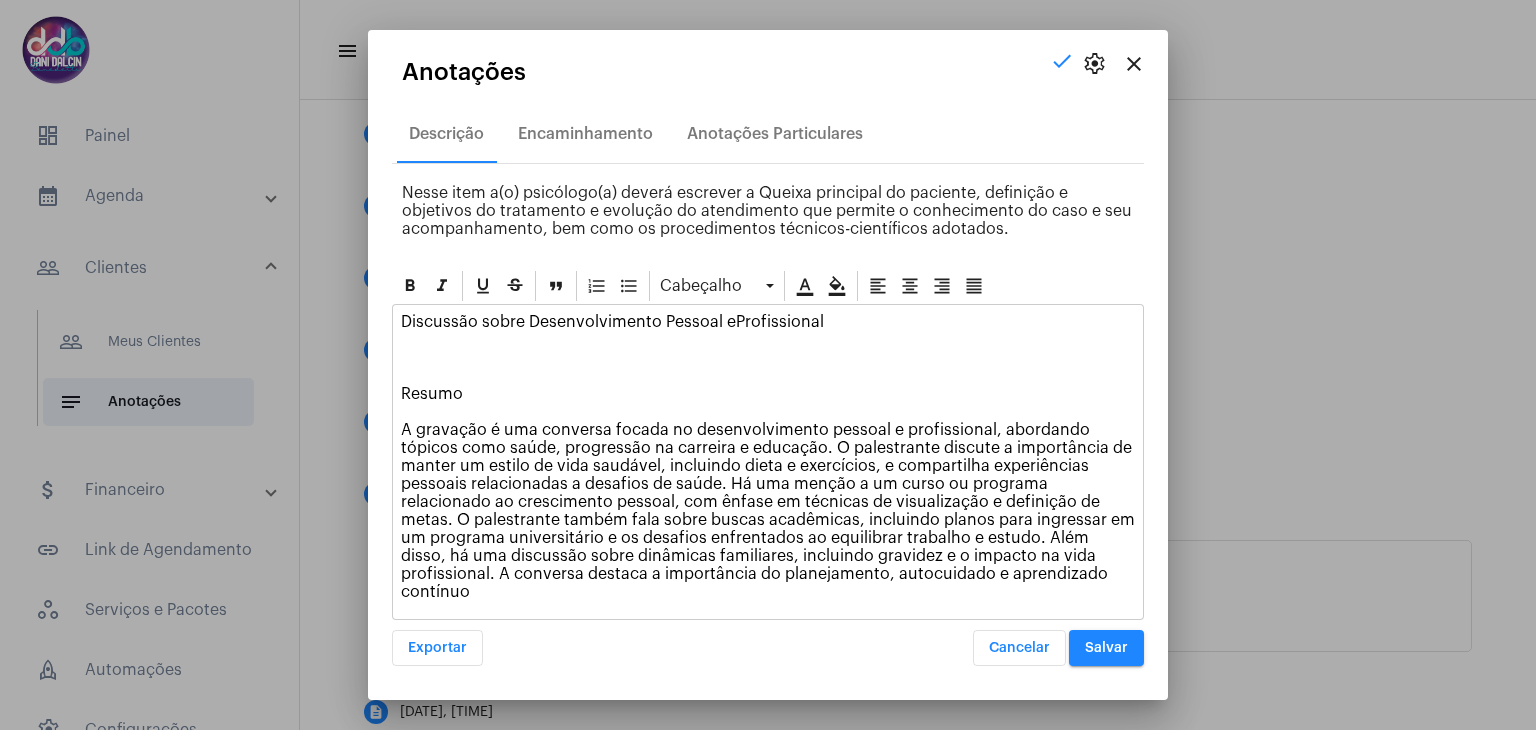 click on "Discussão sobre Desenvolvimento Pessoal eProfissional  Resumo  A gravação é uma conversa focada no desenvolvimento pessoal e profissional, abordando tópicos como saúde, progressão na carreira e educação. O palestrante discute a importância de manter um estilo de vida saudável, incluindo dieta e exercícios, e compartilha experiências pessoais relacionadas a desafios de saúde. Há uma menção a um curso ou programa relacionado ao crescimento pessoal, com ênfase em técnicas de visualização e definição de metas. O palestrante também fala sobre buscas acadêmicas, incluindo planos para ingressar em um programa universitário e os desafios enfrentados ao equilibrar trabalho e estudo. Além disso, há uma discussão sobre dinâmicas familiares, incluindo gravidez e o impacto na vida profissional. A conversa destaca a importância do planejamento, autocuidado e aprendizado contínuo" 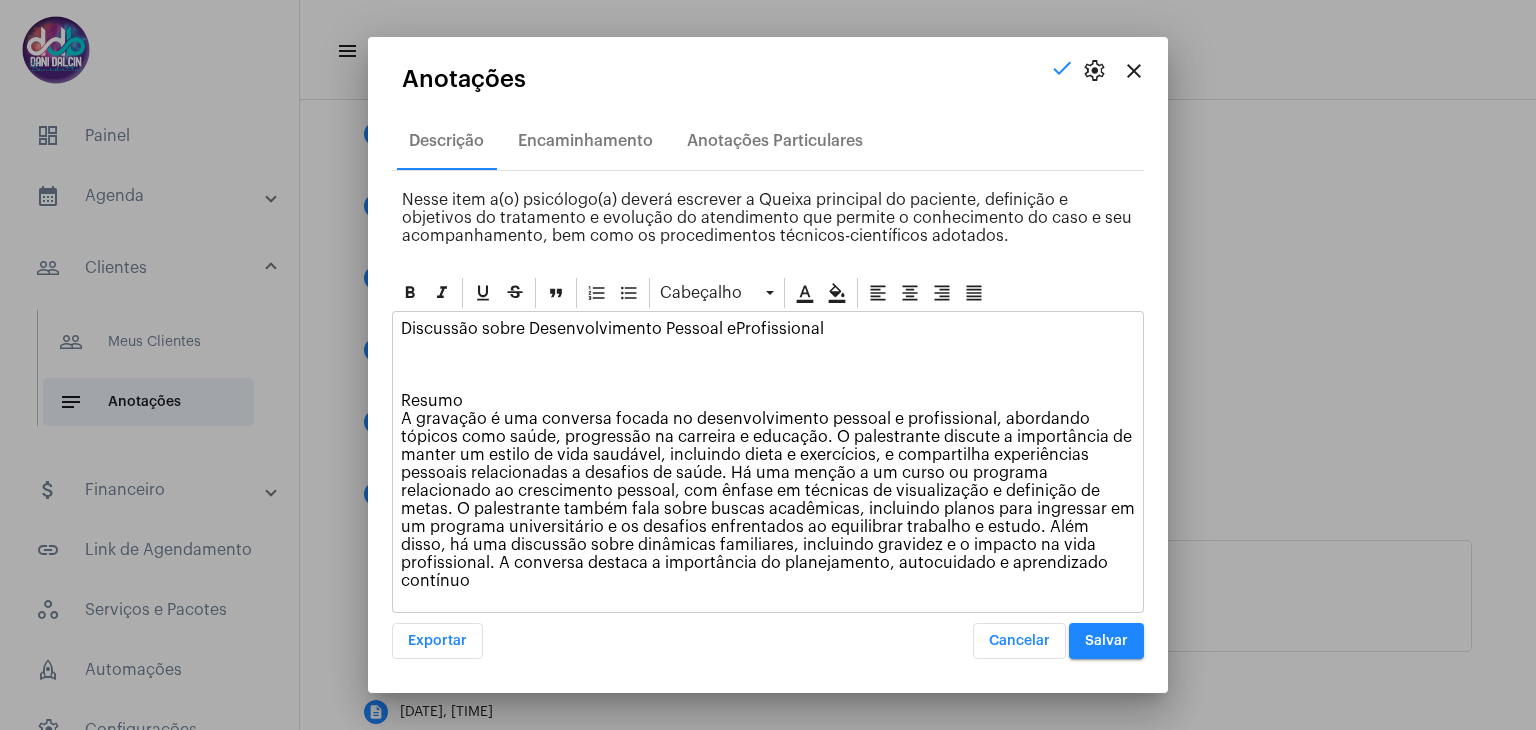 click on "Discussão sobre Desenvolvimento Pessoal eProfissional  Resumo  A gravação é uma conversa focada no desenvolvimento pessoal e profissional, abordando tópicos como saúde, progressão na carreira e educação. O palestrante discute a importância de manter um estilo de vida saudável, incluindo dieta e exercícios, e compartilha experiências pessoais relacionadas a desafios de saúde. Há uma menção a um curso ou programa relacionado ao crescimento pessoal, com ênfase em técnicas de visualização e definição de metas. O palestrante também fala sobre buscas acadêmicas, incluindo planos para ingressar em um programa universitário e os desafios enfrentados ao equilibrar trabalho e estudo. Além disso, há uma discussão sobre dinâmicas familiares, incluindo gravidez e o impacto na vida profissional. A conversa destaca a importância do planejamento, autocuidado e aprendizado contínuo" 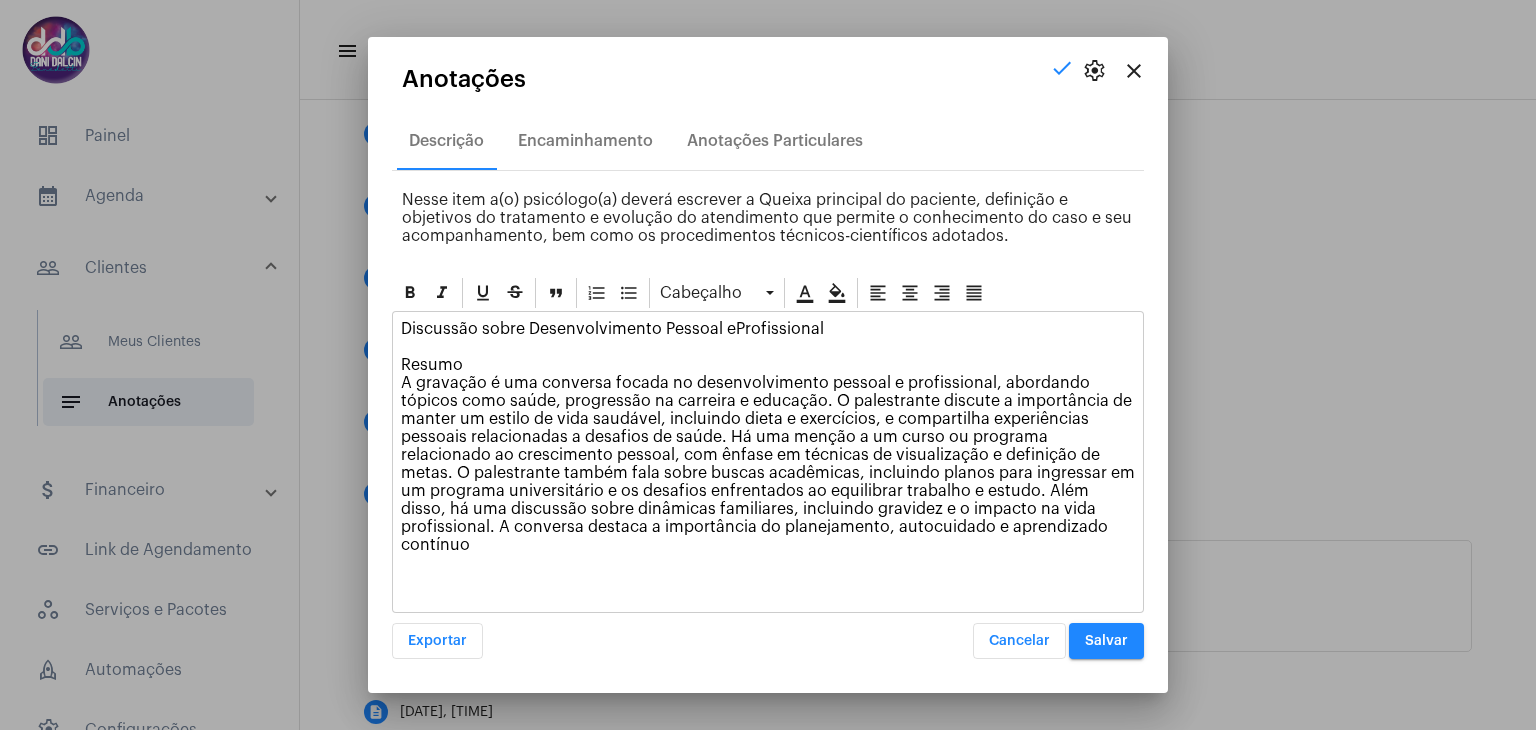 click on "Discussão sobre Desenvolvimento Pessoal eProfissional  Resumo  A gravação é uma conversa focada no desenvolvimento pessoal e profissional, abordando tópicos como saúde, progressão na carreira e educação. O palestrante discute a importância de manter um estilo de vida saudável, incluindo dieta e exercícios, e compartilha experiências pessoais relacionadas a desafios de saúde. Há uma menção a um curso ou programa relacionado ao crescimento pessoal, com ênfase em técnicas de visualização e definição de metas. O palestrante também fala sobre buscas acadêmicas, incluindo planos para ingressar em um programa universitário e os desafios enfrentados ao equilibrar trabalho e estudo. Além disso, há uma discussão sobre dinâmicas familiares, incluindo gravidez e o impacto na vida profissional. A conversa destaca a importância do planejamento, autocuidado e aprendizado contínuo" 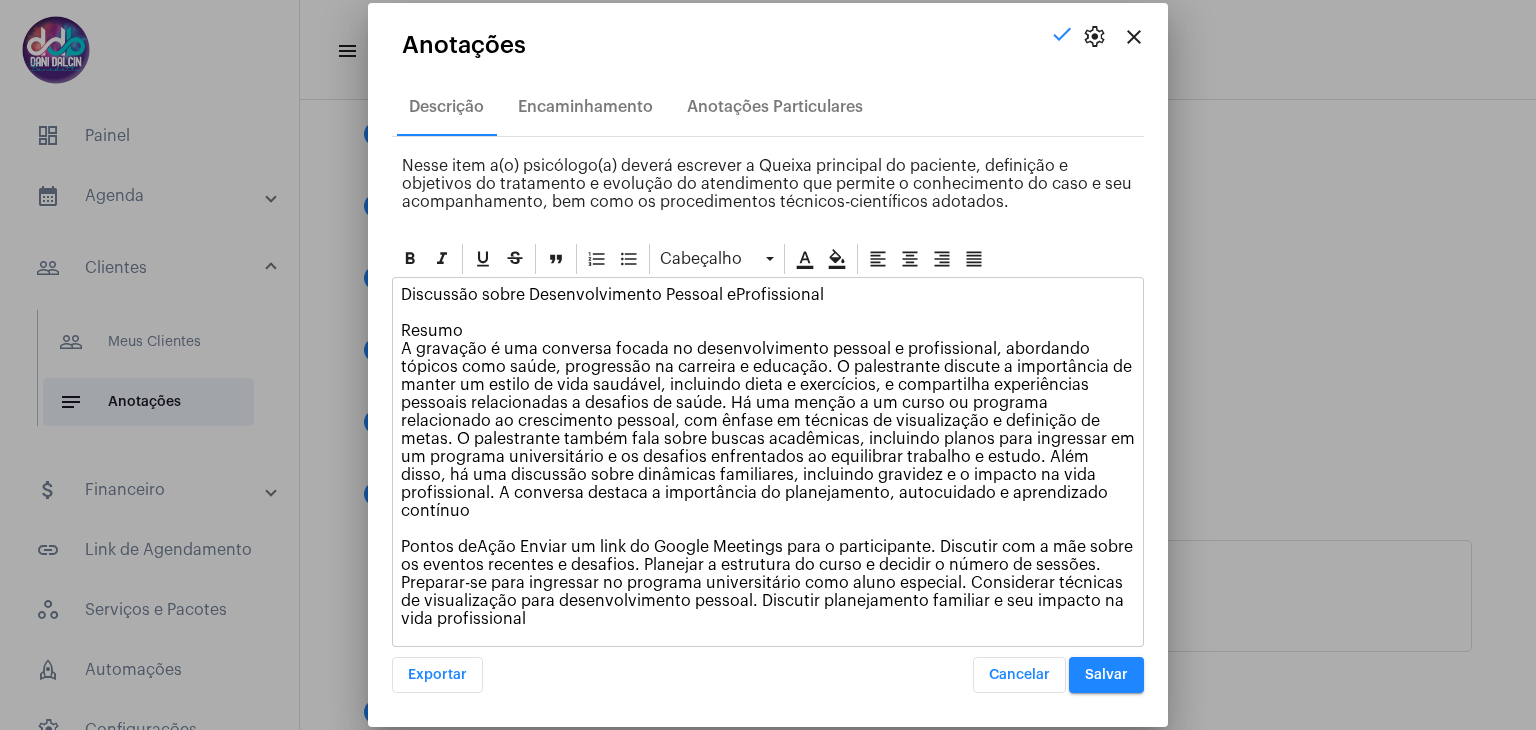 click on "Discussão sobre Desenvolvimento Pessoal eProfissional  Resumo  A gravação é uma conversa focada no desenvolvimento pessoal e profissional, abordando tópicos como saúde, progressão na carreira e educação. O palestrante discute a importância de manter um estilo de vida saudável, incluindo dieta e exercícios, e compartilha experiências pessoais relacionadas a desafios de saúde. Há uma menção a um curso ou programa relacionado ao crescimento pessoal, com ênfase em técnicas de visualização e definição de metas. O palestrante também fala sobre buscas acadêmicas, incluindo planos para ingressar em um programa universitário e os desafios enfrentados ao equilibrar trabalho e estudo. Além disso, há uma discussão sobre dinâmicas familiares, incluindo gravidez e o impacto na vida profissional. A conversa destaca a importância do planejamento, autocuidado e aprendizado contínuo" 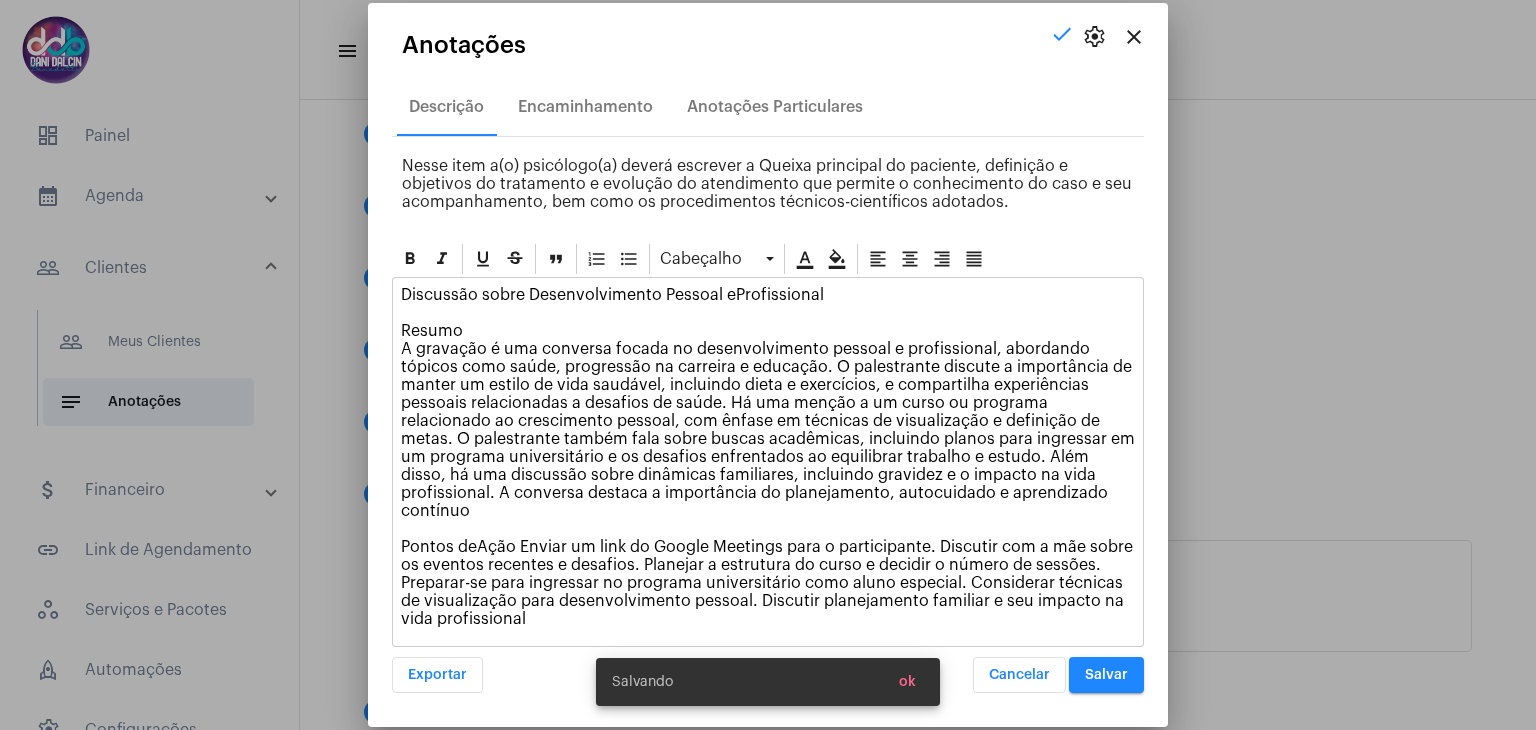 click on "Discussão sobre Desenvolvimento Pessoal eProfissional  Resumo  A gravação é uma conversa focada no desenvolvimento pessoal e profissional, abordando tópicos como saúde, progressão na carreira e educação. O palestrante discute a importância de manter um estilo de vida saudável, incluindo dieta e exercícios, e compartilha experiências pessoais relacionadas a desafios de saúde. Há uma menção a um curso ou programa relacionado ao crescimento pessoal, com ênfase em técnicas de visualização e definição de metas. O palestrante também fala sobre buscas acadêmicas, incluindo planos para ingressar em um programa universitário e os desafios enfrentados ao equilibrar trabalho e estudo. Além disso, há uma discussão sobre dinâmicas familiares, incluindo gravidez e o impacto na vida profissional. A conversa destaca a importância do planejamento, autocuidado e aprendizado contínuo" 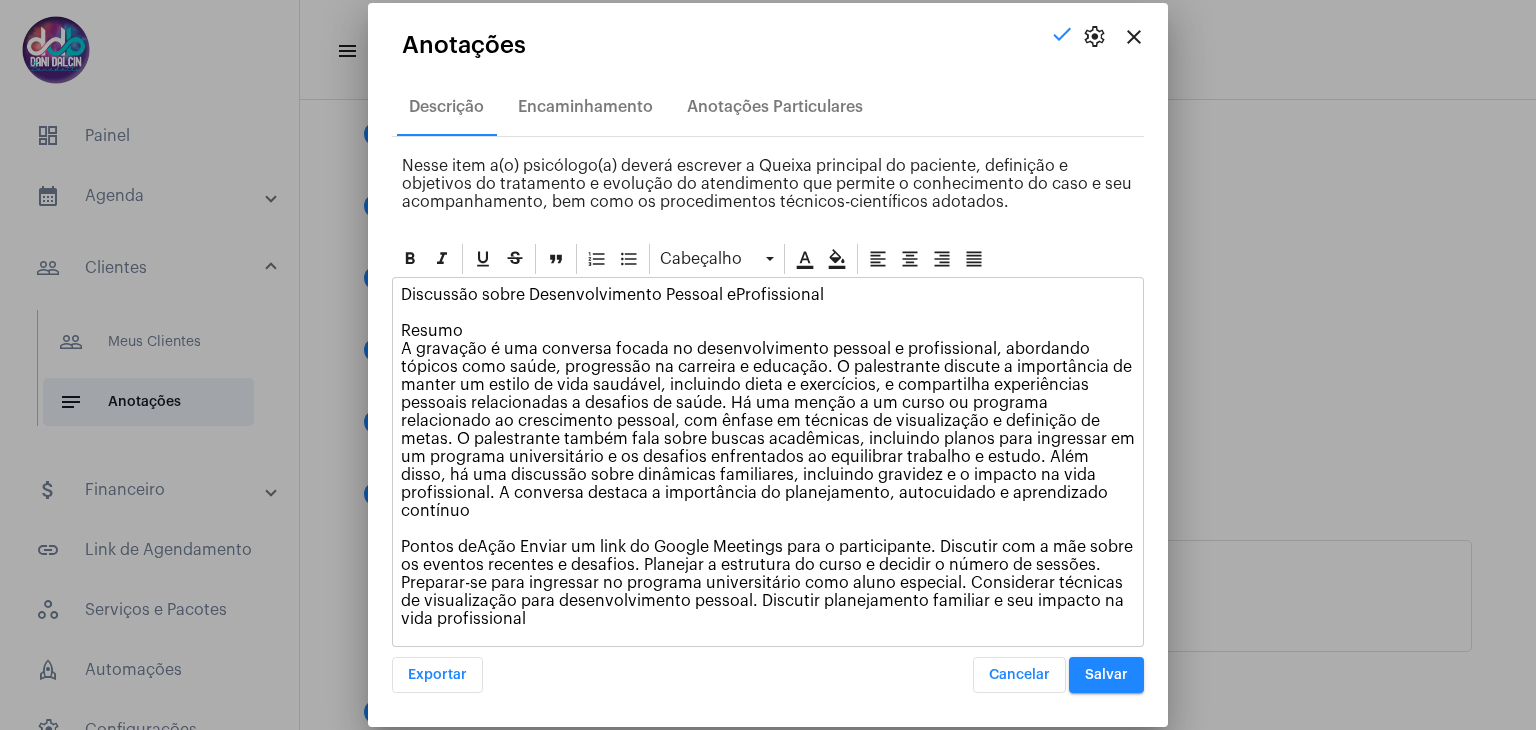 type 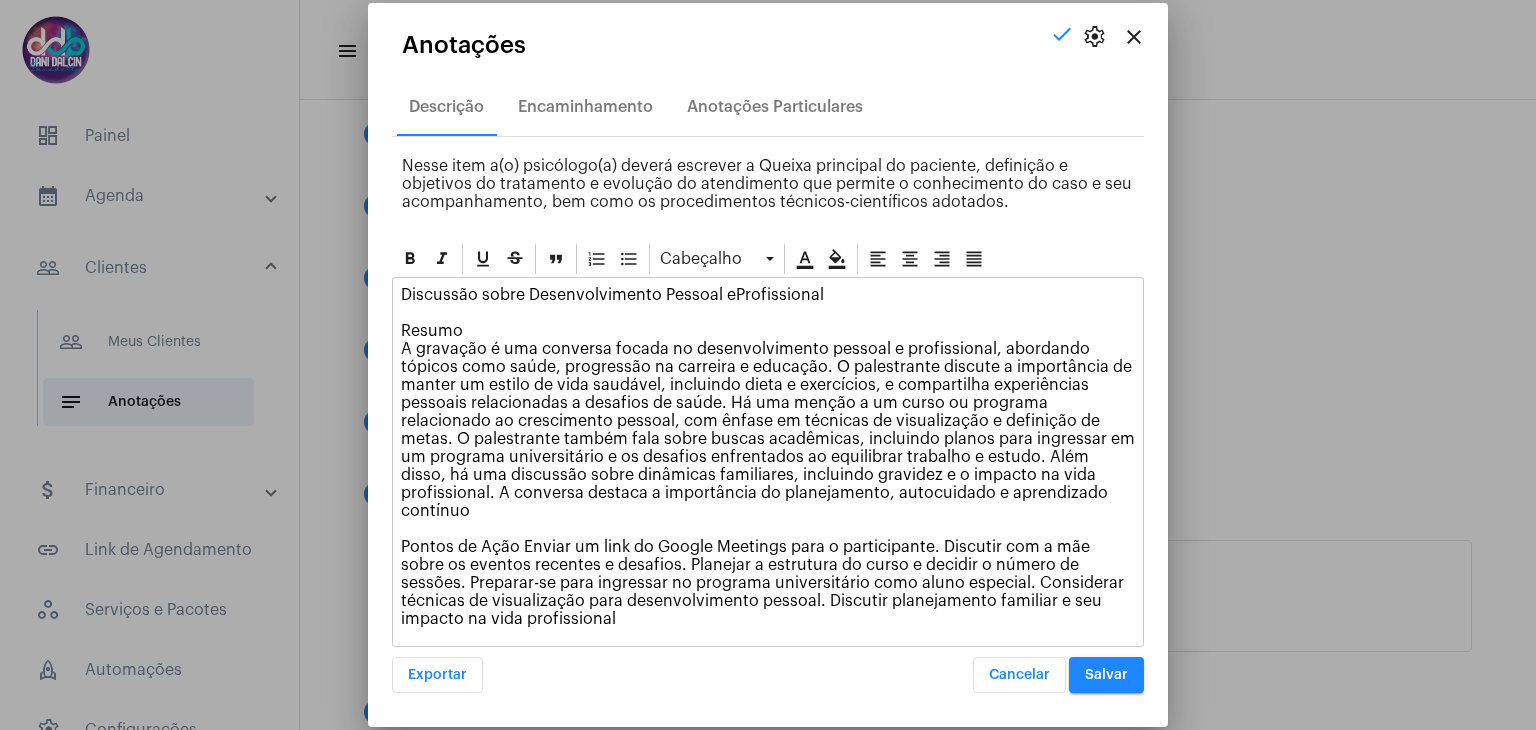 click on "Discussão sobre Desenvolvimento Pessoal eProfissional  Resumo  A gravação é uma conversa focada no desenvolvimento pessoal e profissional, abordando tópicos como saúde, progressão na carreira e educação. O palestrante discute a importância de manter um estilo de vida saudável, incluindo dieta e exercícios, e compartilha experiências pessoais relacionadas a desafios de saúde. Há uma menção a um curso ou programa relacionado ao crescimento pessoal, com ênfase em técnicas de visualização e definição de metas. O palestrante também fala sobre buscas acadêmicas, incluindo planos para ingressar em um programa universitário e os desafios enfrentados ao equilibrar trabalho e estudo. Além disso, há uma discussão sobre dinâmicas familiares, incluindo gravidez e o impacto na vida profissional. A conversa destaca a importância do planejamento, autocuidado e aprendizado contínuo" 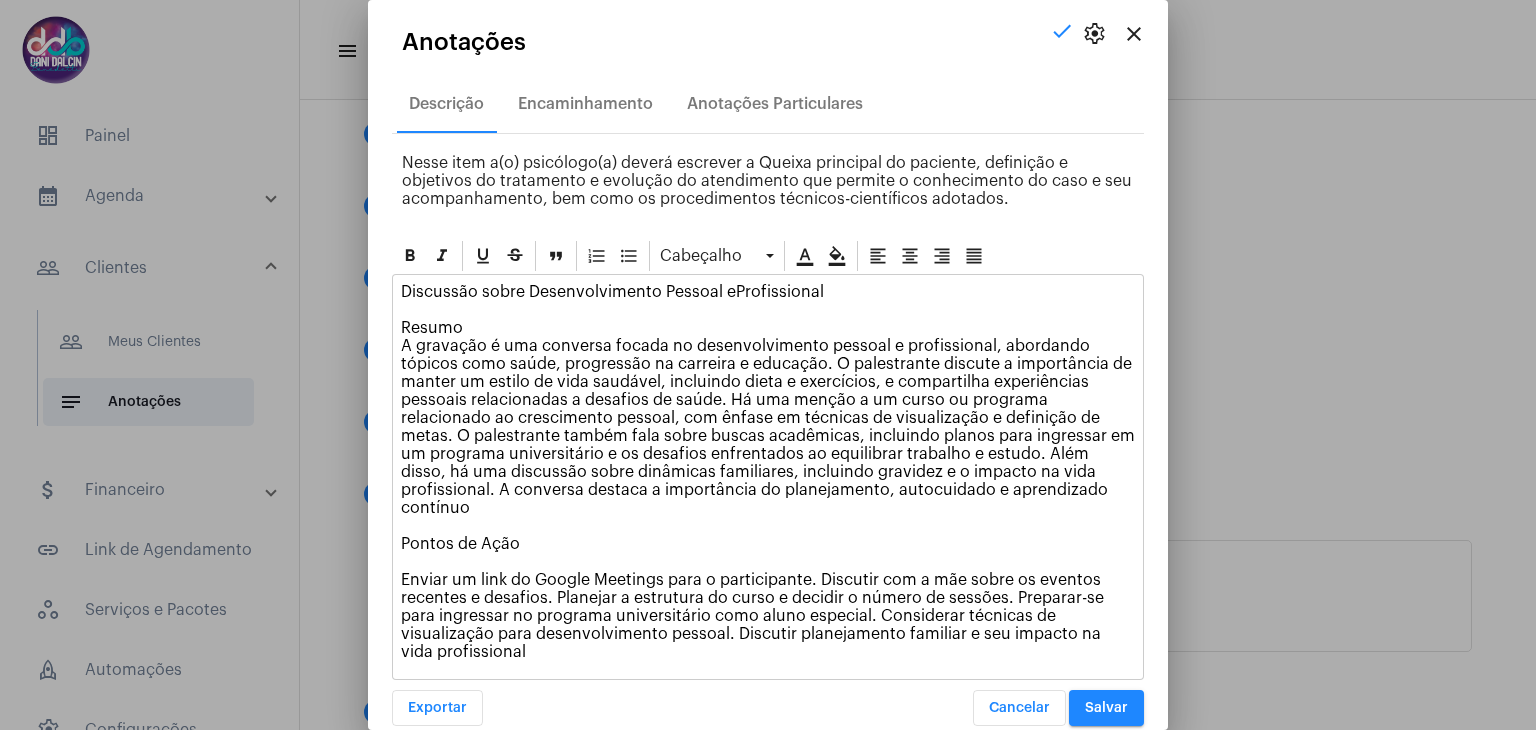 drag, startPoint x: 814, startPoint y: 559, endPoint x: 384, endPoint y: 561, distance: 430.00464 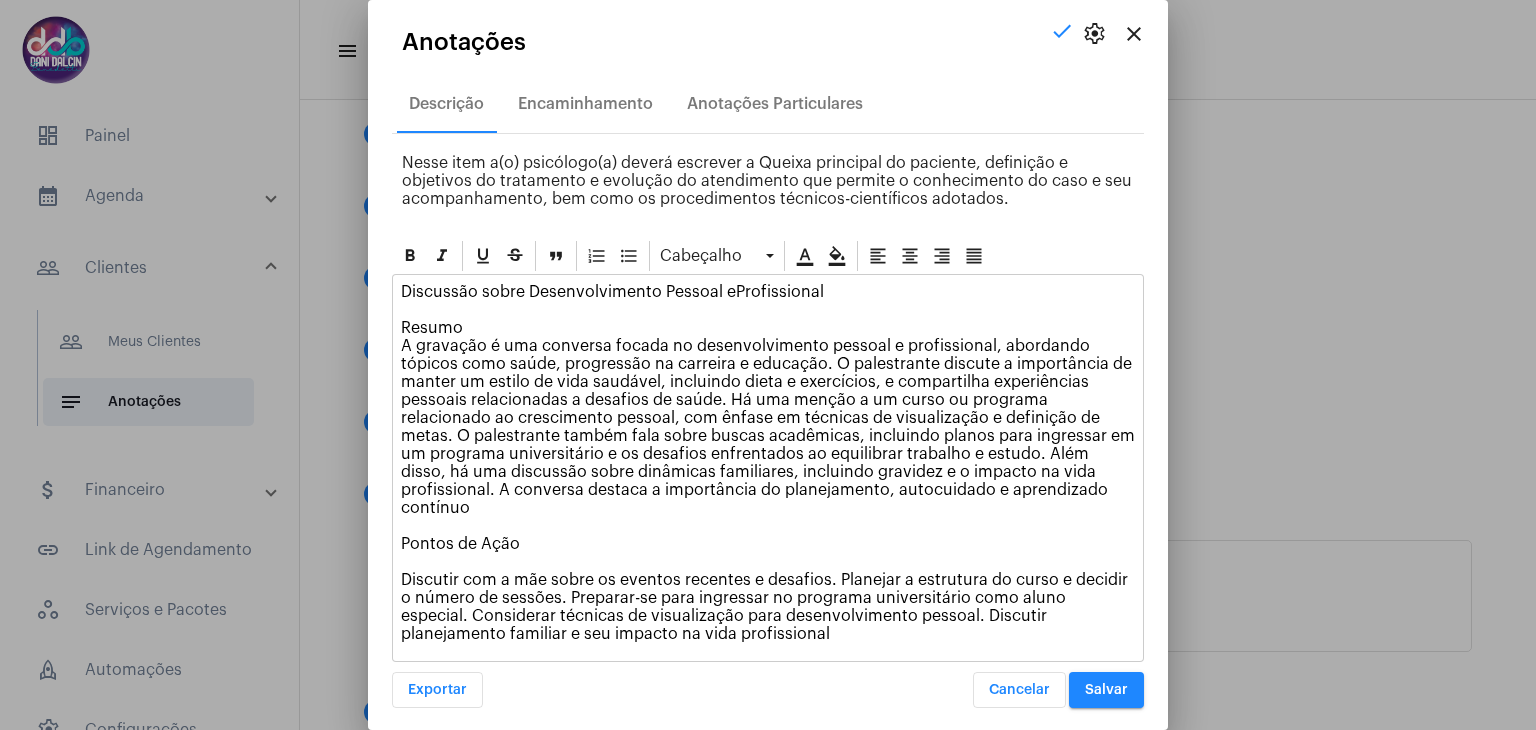 click on "Discussão sobre Desenvolvimento Pessoal eProfissional  Resumo  A gravação é uma conversa focada no desenvolvimento pessoal e profissional, abordando tópicos como saúde, progressão na carreira e educação. O palestrante discute a importância de manter um estilo de vida saudável, incluindo dieta e exercícios, e compartilha experiências pessoais relacionadas a desafios de saúde. Há uma menção a um curso ou programa relacionado ao crescimento pessoal, com ênfase em técnicas de visualização e definição de metas. O palestrante também fala sobre buscas acadêmicas, incluindo planos para ingressar em um programa universitário e os desafios enfrentados ao equilibrar trabalho e estudo. Além disso, há uma discussão sobre dinâmicas familiares, incluindo gravidez e o impacto na vida profissional. A conversa destaca a importância do planejamento, autocuidado e aprendizado contínuo Pontos de Ação" 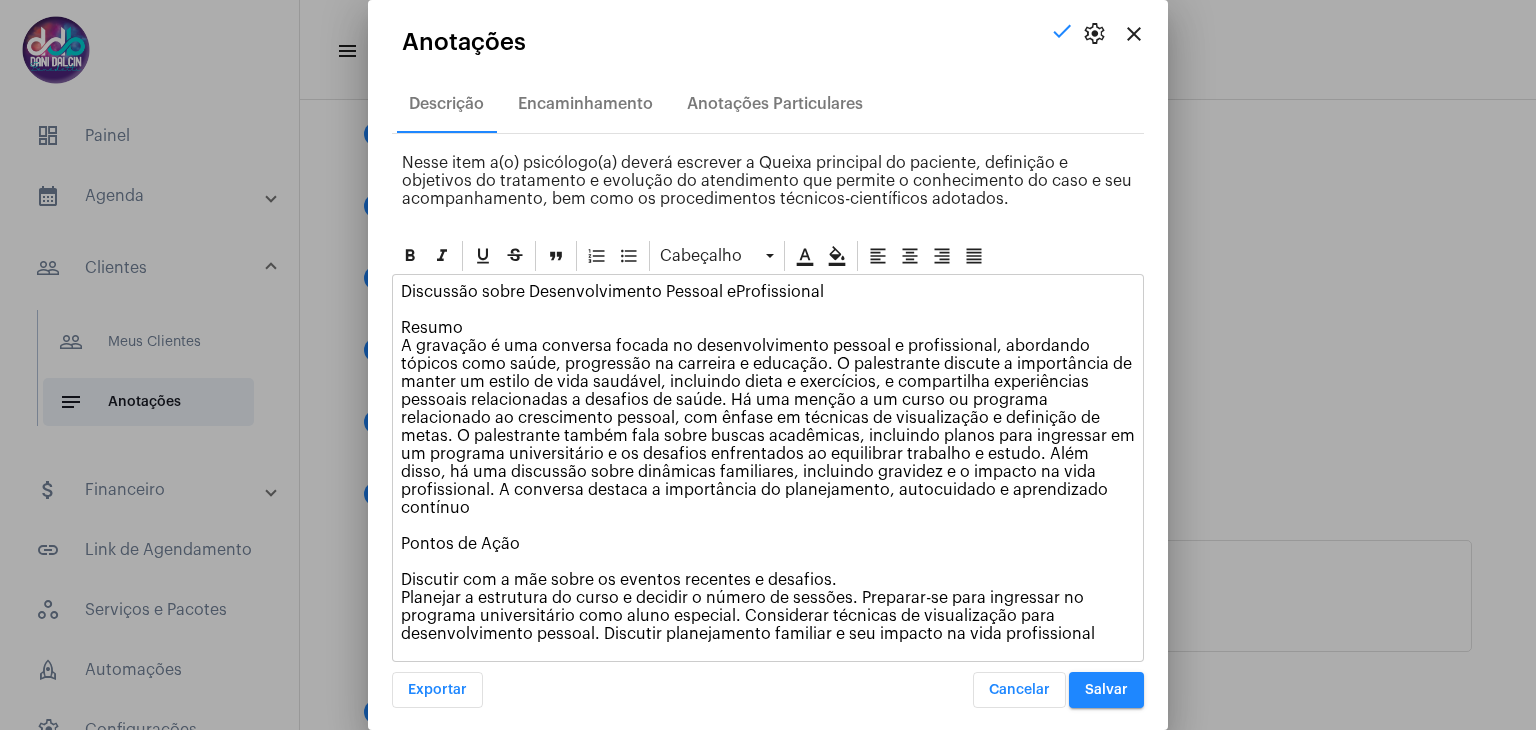 click on "Discussão sobre Desenvolvimento Pessoal eProfissional  Resumo  A gravação é uma conversa focada no desenvolvimento pessoal e profissional, abordando tópicos como saúde, progressão na carreira e educação. O palestrante discute a importância de manter um estilo de vida saudável, incluindo dieta e exercícios, e compartilha experiências pessoais relacionadas a desafios de saúde. Há uma menção a um curso ou programa relacionado ao crescimento pessoal, com ênfase em técnicas de visualização e definição de metas. O palestrante também fala sobre buscas acadêmicas, incluindo planos para ingressar em um programa universitário e os desafios enfrentados ao equilibrar trabalho e estudo. Além disso, há uma discussão sobre dinâmicas familiares, incluindo gravidez e o impacto na vida profissional. A conversa destaca a importância do planejamento, autocuidado e aprendizado contínuo Pontos de Ação  Discutir com a mãe sobre os eventos recentes e desafios." 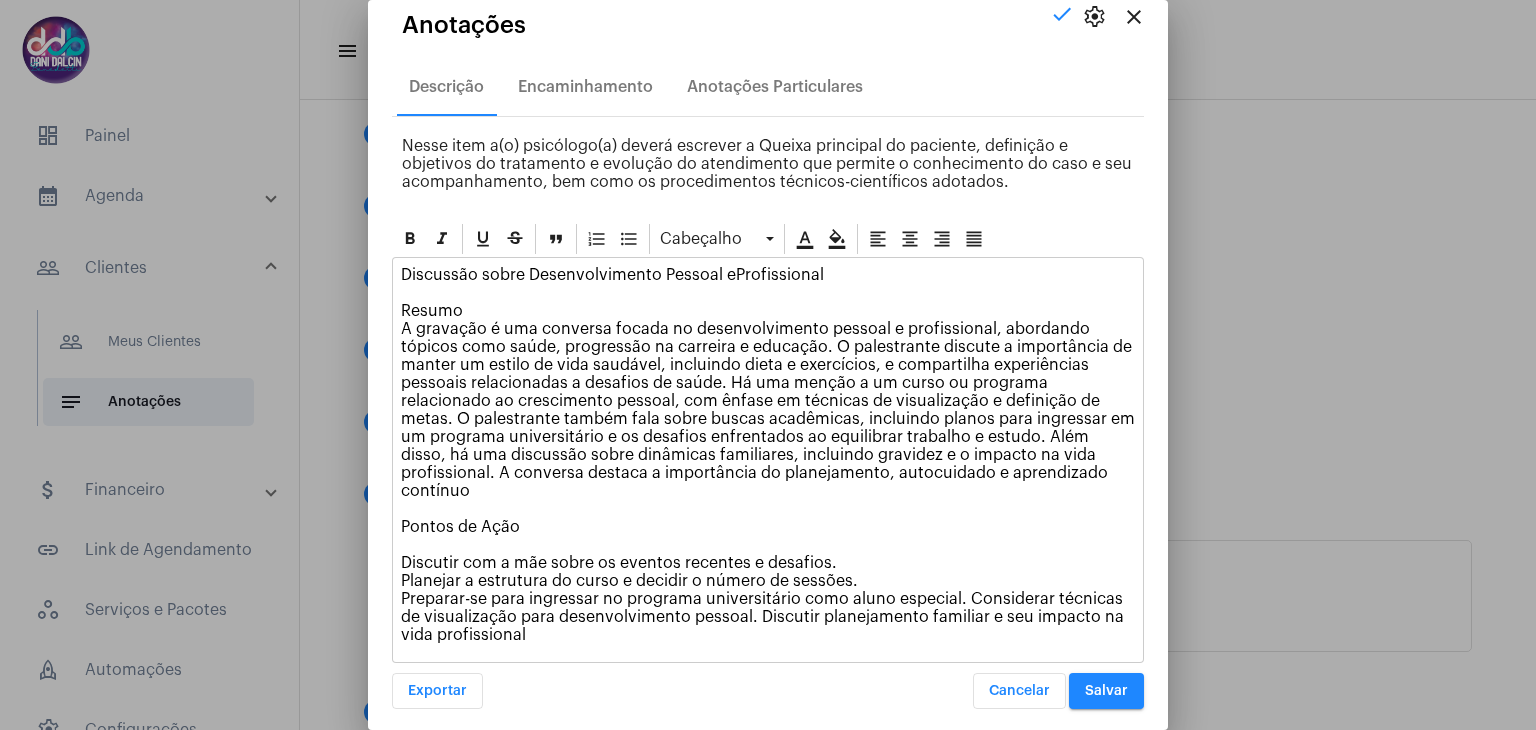 scroll, scrollTop: 20, scrollLeft: 0, axis: vertical 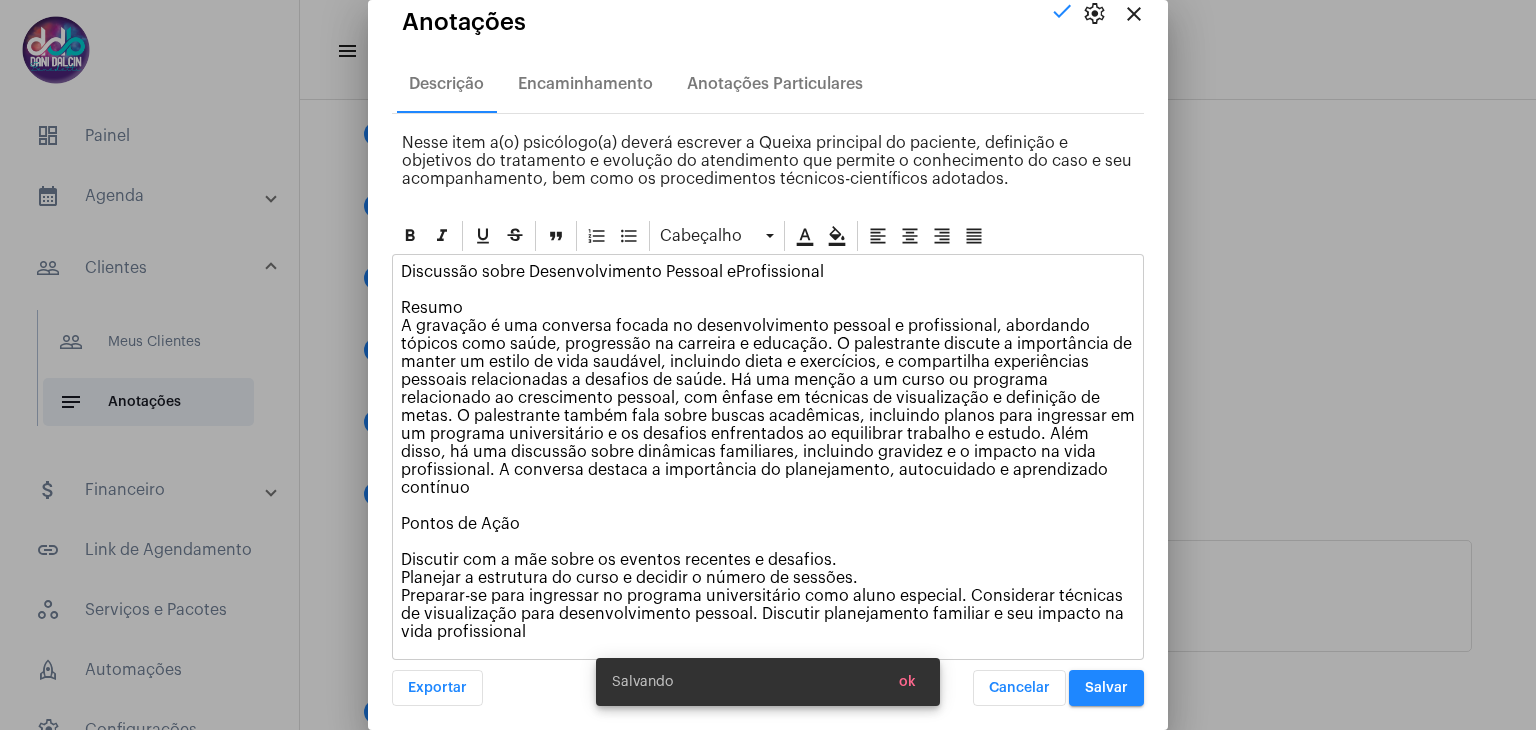 drag, startPoint x: 952, startPoint y: 580, endPoint x: 798, endPoint y: 580, distance: 154 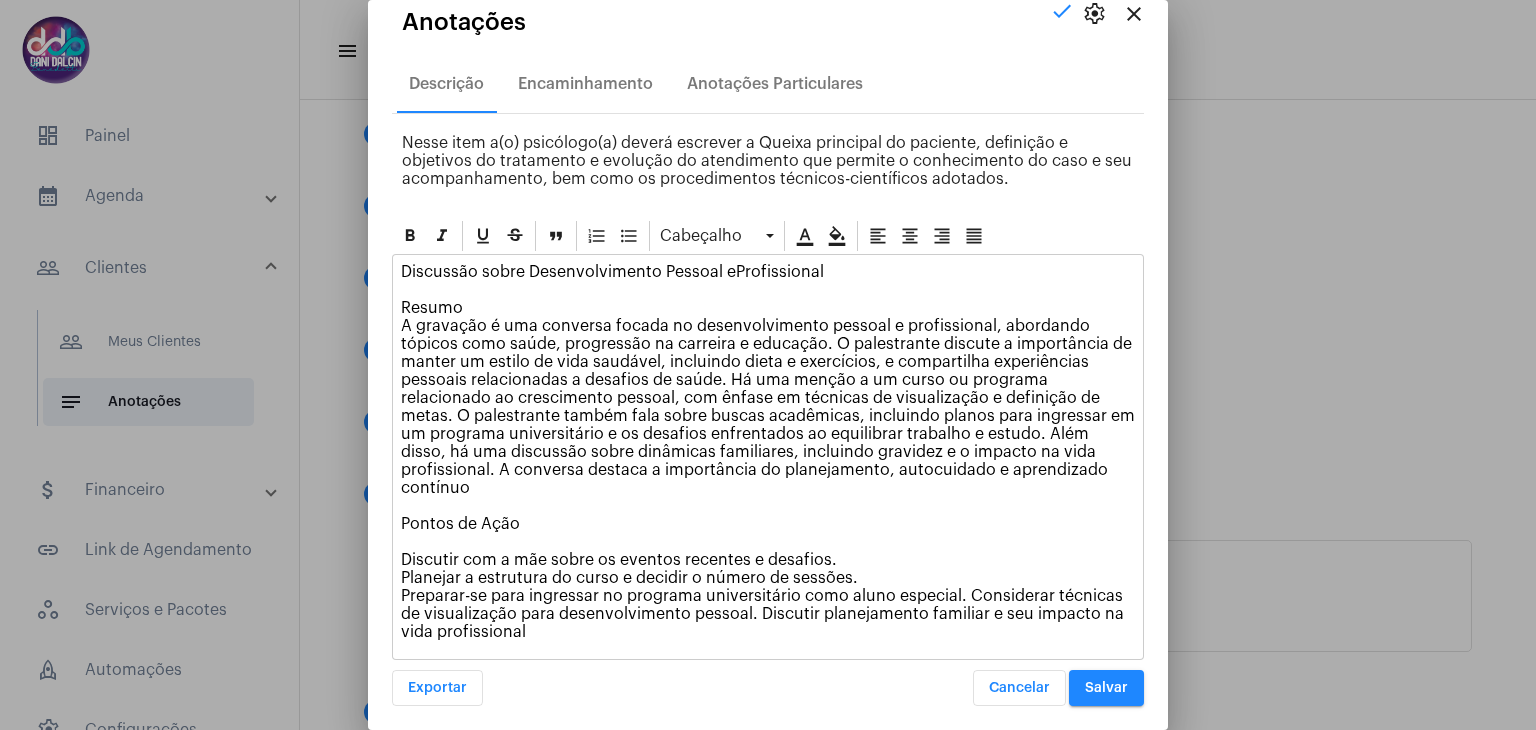 scroll, scrollTop: 0, scrollLeft: 0, axis: both 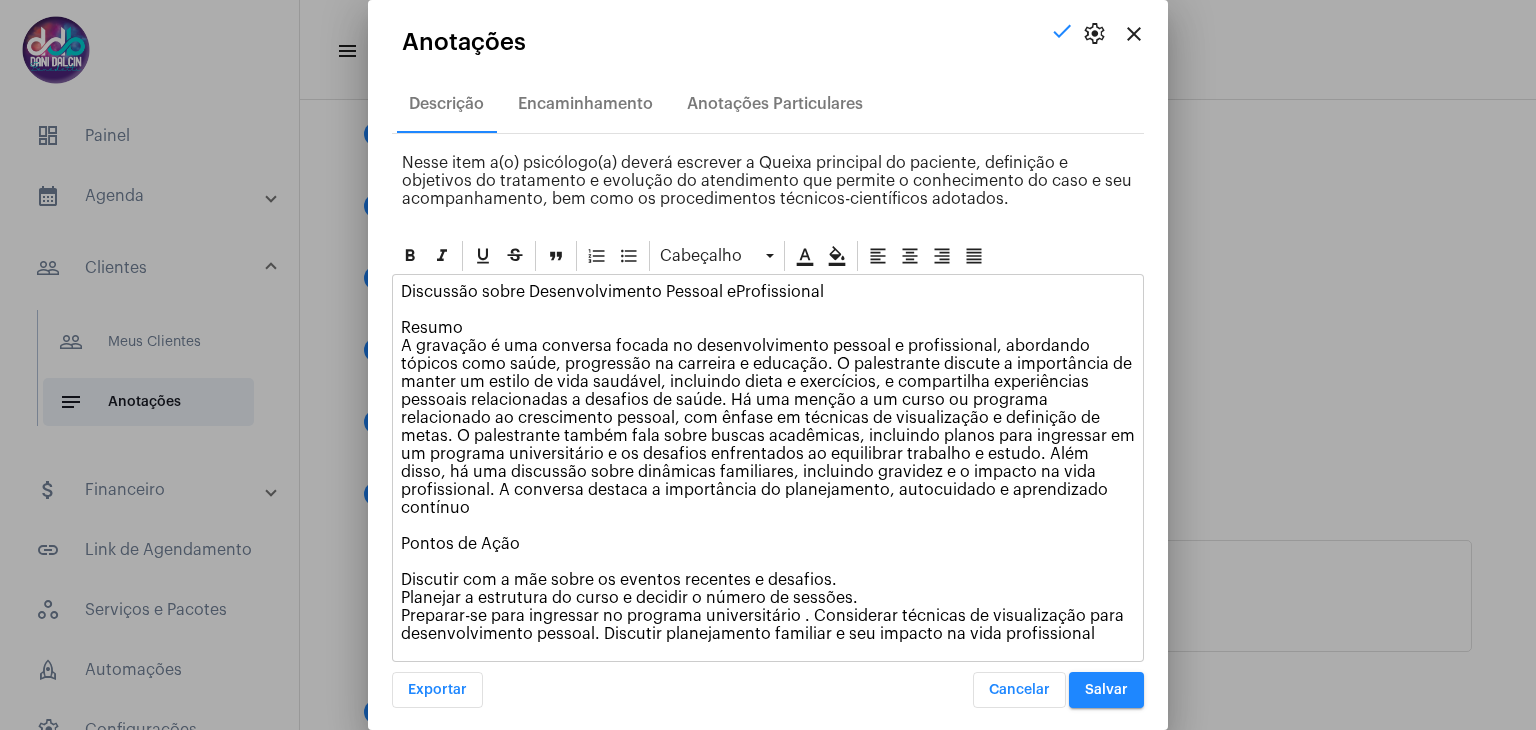 click on "Discussão sobre Desenvolvimento Pessoal eProfissional  Resumo  A gravação é uma conversa focada no desenvolvimento pessoal e profissional, abordando tópicos como saúde, progressão na carreira e educação. O palestrante discute a importância de manter um estilo de vida saudável, incluindo dieta e exercícios, e compartilha experiências pessoais relacionadas a desafios de saúde. Há uma menção a um curso ou programa relacionado ao crescimento pessoal, com ênfase em técnicas de visualização e definição de metas. O palestrante também fala sobre buscas acadêmicas, incluindo planos para ingressar em um programa universitário e os desafios enfrentados ao equilibrar trabalho e estudo. Além disso, há uma discussão sobre dinâmicas familiares, incluindo gravidez e o impacto na vida profissional. A conversa destaca a importância do planejamento, autocuidado e aprendizado contínuo Pontos de Ação  Discutir com a mãe sobre os eventos recentes e desafios." 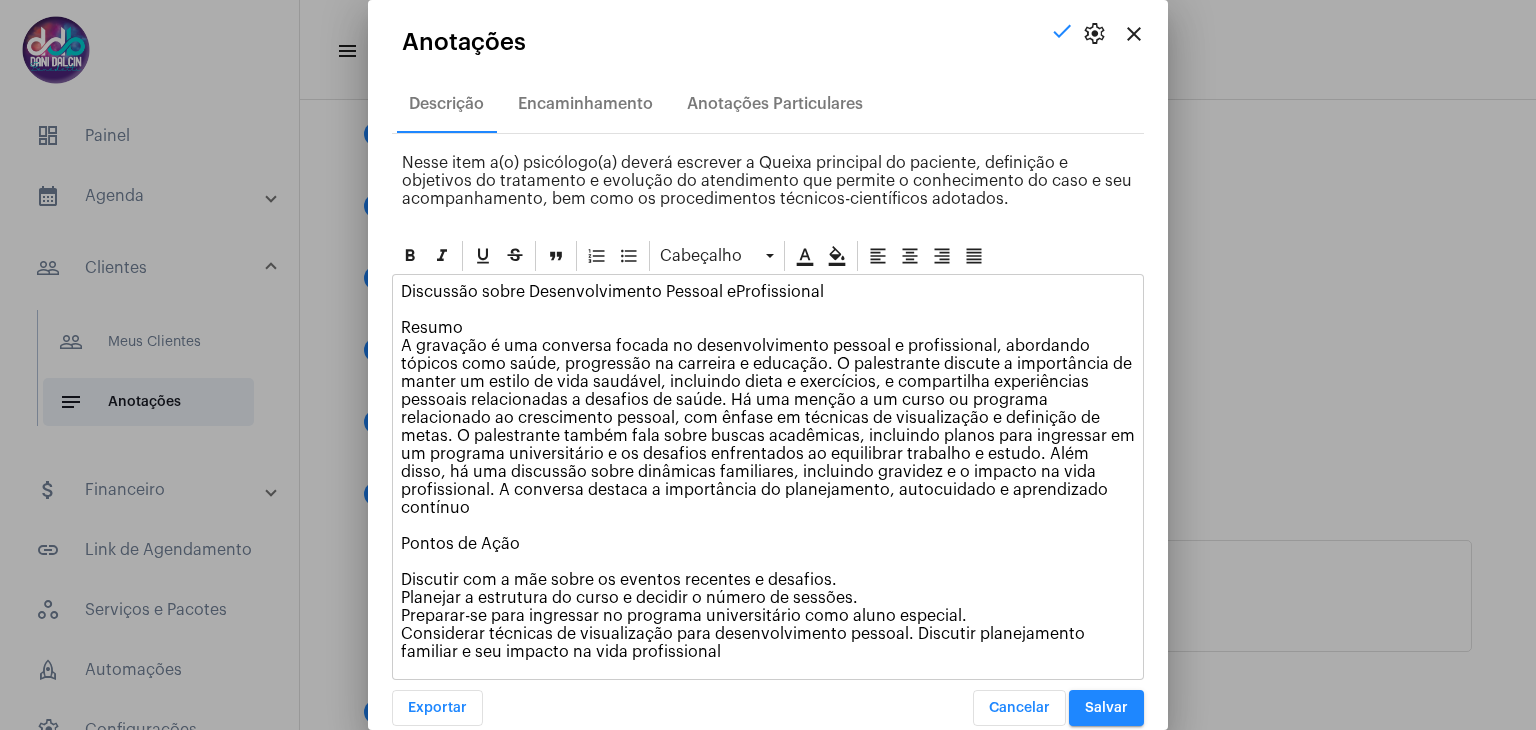 click on "Discussão sobre Desenvolvimento Pessoal eProfissional  Resumo  A gravação é uma conversa focada no desenvolvimento pessoal e profissional, abordando tópicos como saúde, progressão na carreira e educação. O palestrante discute a importância de manter um estilo de vida saudável, incluindo dieta e exercícios, e compartilha experiências pessoais relacionadas a desafios de saúde. Há uma menção a um curso ou programa relacionado ao crescimento pessoal, com ênfase em técnicas de visualização e definição de metas. O palestrante também fala sobre buscas acadêmicas, incluindo planos para ingressar em um programa universitário e os desafios enfrentados ao equilibrar trabalho e estudo. Além disso, há uma discussão sobre dinâmicas familiares, incluindo gravidez e o impacto na vida profissional. A conversa destaca a importância do planejamento, autocuidado e aprendizado contínuo Pontos de Ação  Discutir com a mãe sobre os eventos recentes e desafios." 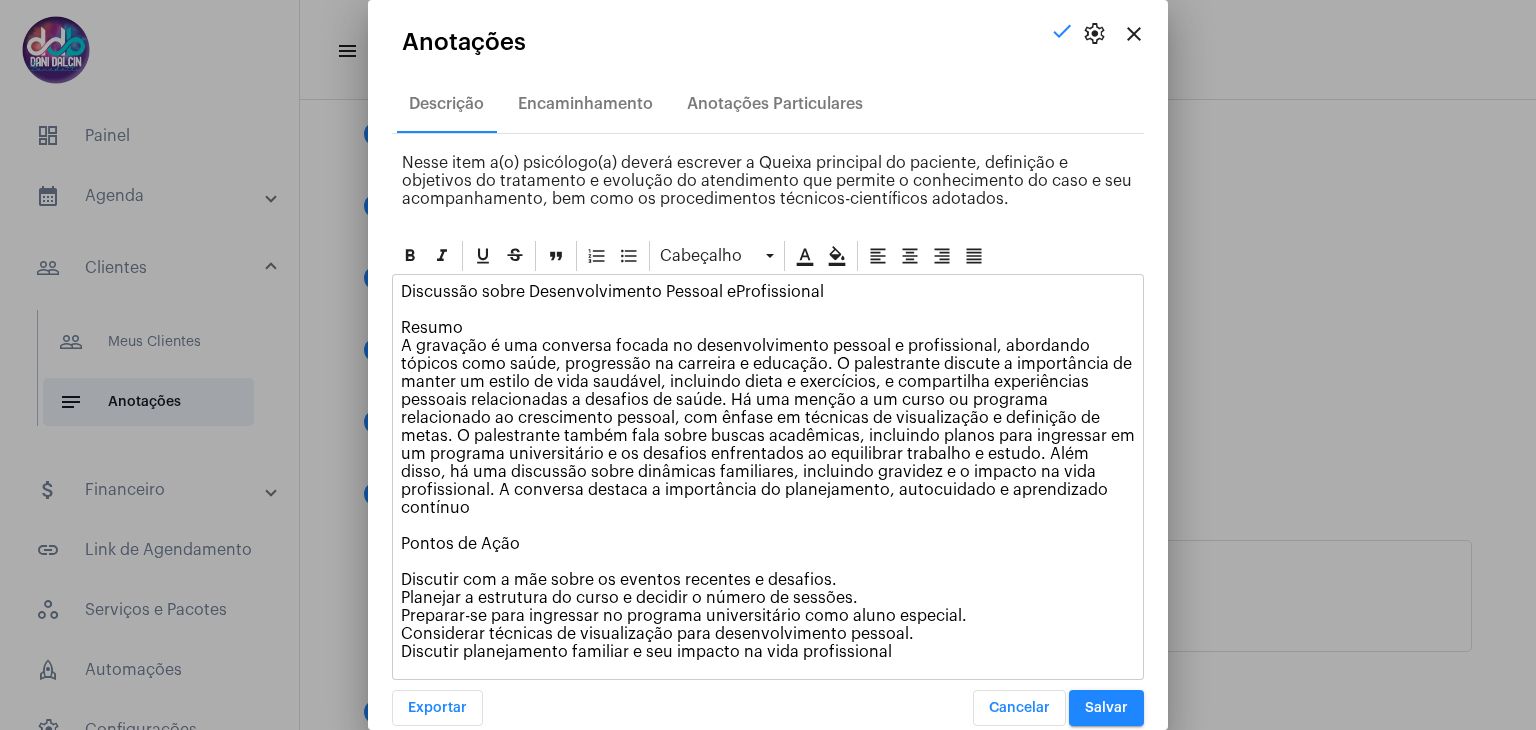 click on "Discussão sobre Desenvolvimento Pessoal eProfissional  Resumo  A gravação é uma conversa focada no desenvolvimento pessoal e profissional, abordando tópicos como saúde, progressão na carreira e educação. O palestrante discute a importância de manter um estilo de vida saudável, incluindo dieta e exercícios, e compartilha experiências pessoais relacionadas a desafios de saúde. Há uma menção a um curso ou programa relacionado ao crescimento pessoal, com ênfase em técnicas de visualização e definição de metas. O palestrante também fala sobre buscas acadêmicas, incluindo planos para ingressar em um programa universitário e os desafios enfrentados ao equilibrar trabalho e estudo. Além disso, há uma discussão sobre dinâmicas familiares, incluindo gravidez e o impacto na vida profissional. A conversa destaca a importância do planejamento, autocuidado e aprendizado contínuo Pontos de Ação  Discutir com a mãe sobre os eventos recentes e desafios." 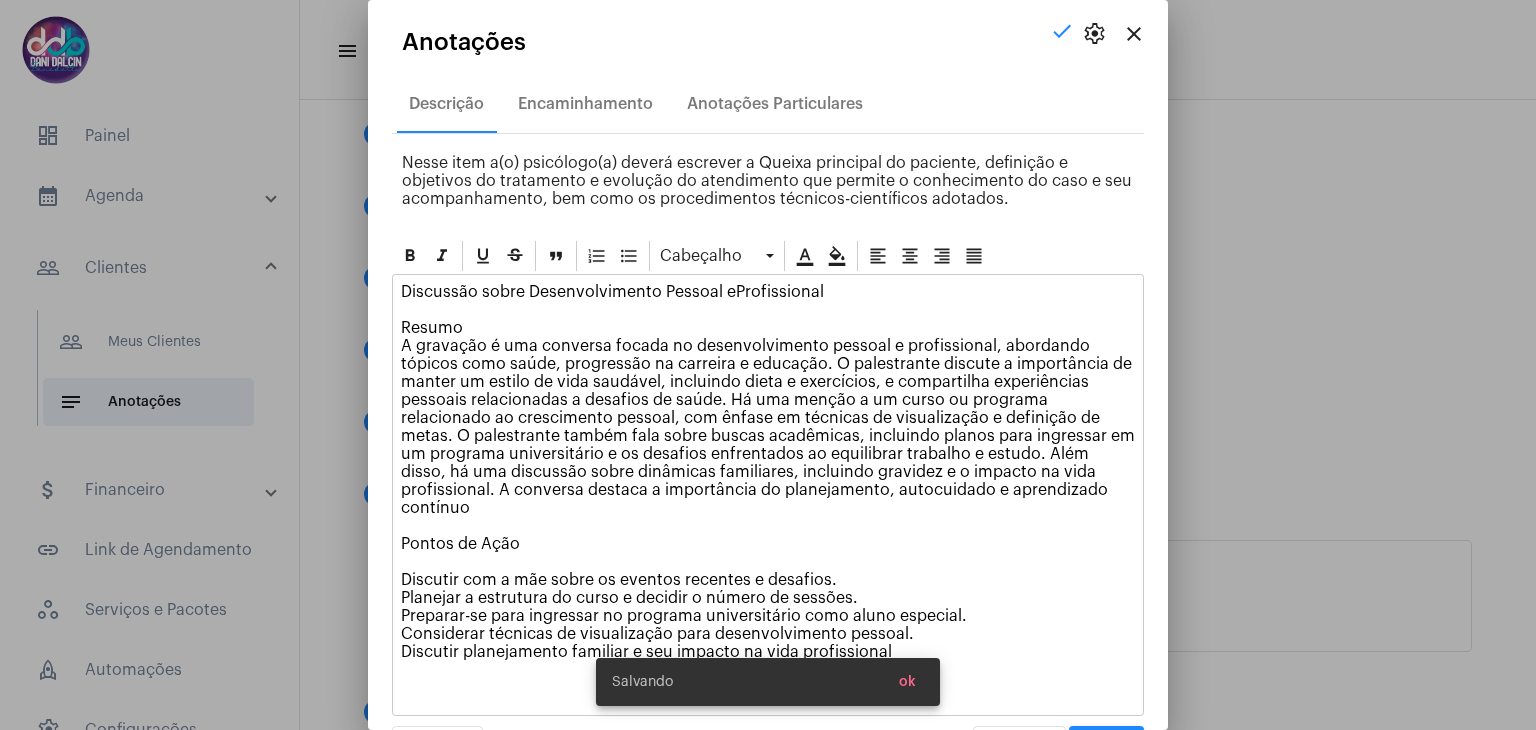 click on "Discussão sobre Desenvolvimento Pessoal eProfissional  Resumo  A gravação é uma conversa focada no desenvolvimento pessoal e profissional, abordando tópicos como saúde, progressão na carreira e educação. O palestrante discute a importância de manter um estilo de vida saudável, incluindo dieta e exercícios, e compartilha experiências pessoais relacionadas a desafios de saúde. Há uma menção a um curso ou programa relacionado ao crescimento pessoal, com ênfase em técnicas de visualização e definição de metas. O palestrante também fala sobre buscas acadêmicas, incluindo planos para ingressar em um programa universitário e os desafios enfrentados ao equilibrar trabalho e estudo. Além disso, há uma discussão sobre dinâmicas familiares, incluindo gravidez e o impacto na vida profissional. A conversa destaca a importância do planejamento, autocuidado e aprendizado contínuo Pontos de Ação  Discutir com a mãe sobre os eventos recentes e desafios." 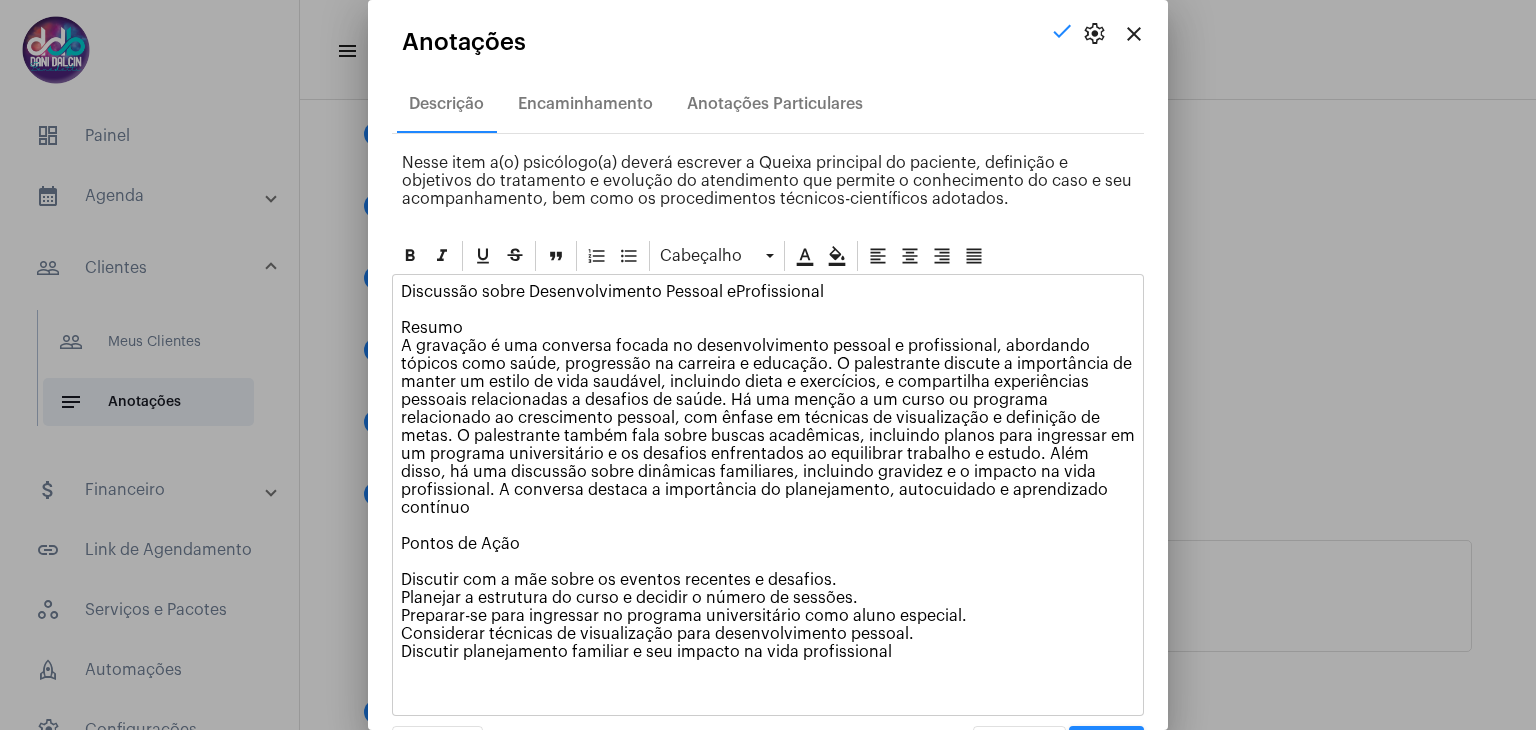 click on "Discussão sobre Desenvolvimento Pessoal eProfissional  Resumo  A gravação é uma conversa focada no desenvolvimento pessoal e profissional, abordando tópicos como saúde, progressão na carreira e educação. O palestrante discute a importância de manter um estilo de vida saudável, incluindo dieta e exercícios, e compartilha experiências pessoais relacionadas a desafios de saúde. Há uma menção a um curso ou programa relacionado ao crescimento pessoal, com ênfase em técnicas de visualização e definição de metas. O palestrante também fala sobre buscas acadêmicas, incluindo planos para ingressar em um programa universitário e os desafios enfrentados ao equilibrar trabalho e estudo. Além disso, há uma discussão sobre dinâmicas familiares, incluindo gravidez e o impacto na vida profissional. A conversa destaca a importância do planejamento, autocuidado e aprendizado contínuo Pontos de Ação  Discutir com a mãe sobre os eventos recentes e desafios." 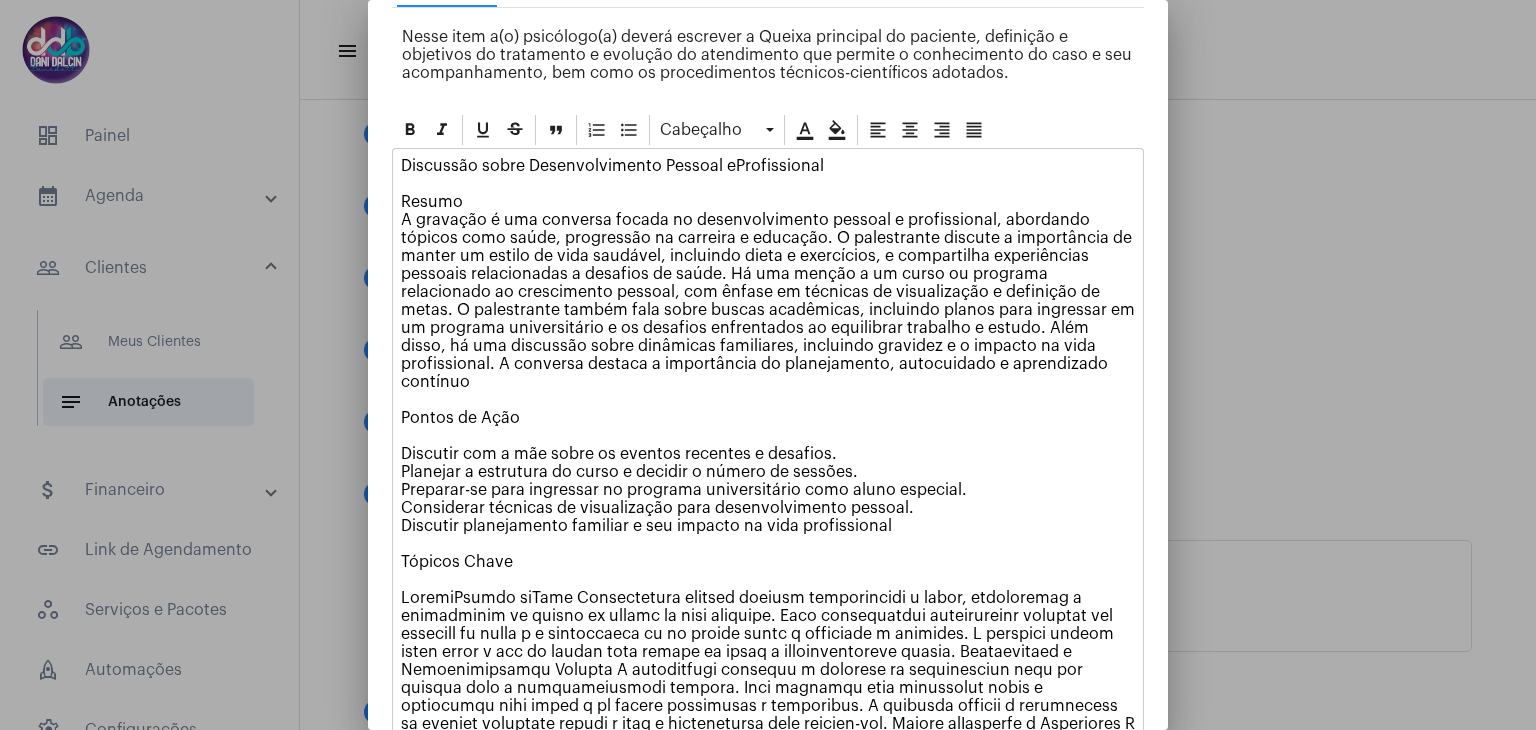 scroll, scrollTop: 189, scrollLeft: 0, axis: vertical 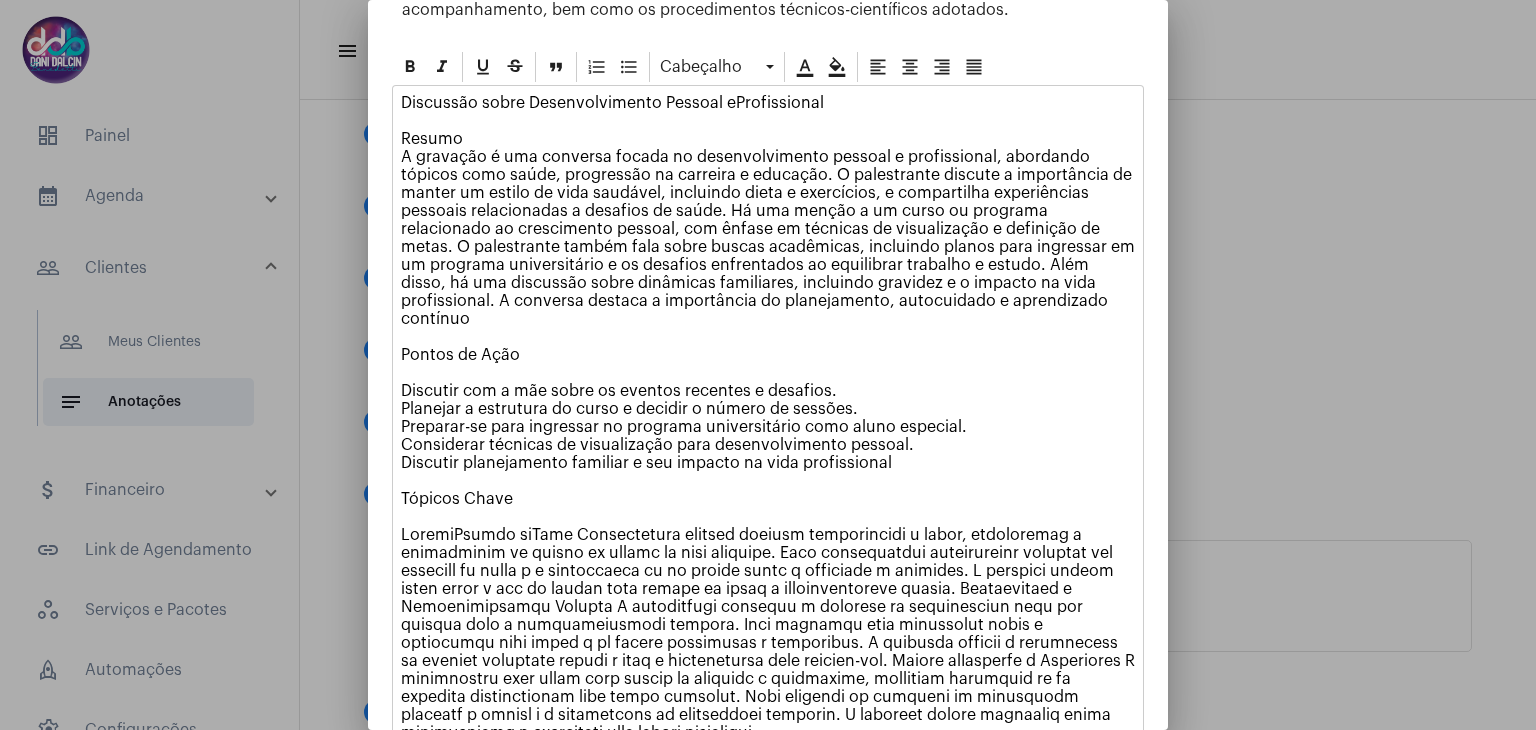 click on "Discussão sobre Desenvolvimento Pessoal eProfissional  Resumo  A gravação é uma conversa focada no desenvolvimento pessoal e profissional, abordando tópicos como saúde, progressão na carreira e educação. O palestrante discute a importância de manter um estilo de vida saudável, incluindo dieta e exercícios, e compartilha experiências pessoais relacionadas a desafios de saúde. Há uma menção a um curso ou programa relacionado ao crescimento pessoal, com ênfase em técnicas de visualização e definição de metas. O palestrante também fala sobre buscas acadêmicas, incluindo planos para ingressar em um programa universitário e os desafios enfrentados ao equilibrar trabalho e estudo. Além disso, há uma discussão sobre dinâmicas familiares, incluindo gravidez e o impacto na vida profissional. A conversa destaca a importância do planejamento, autocuidado e aprendizado contínuo Pontos de Ação  Discutir com a mãe sobre os eventos recentes e desafios.  Tópicos Chave" 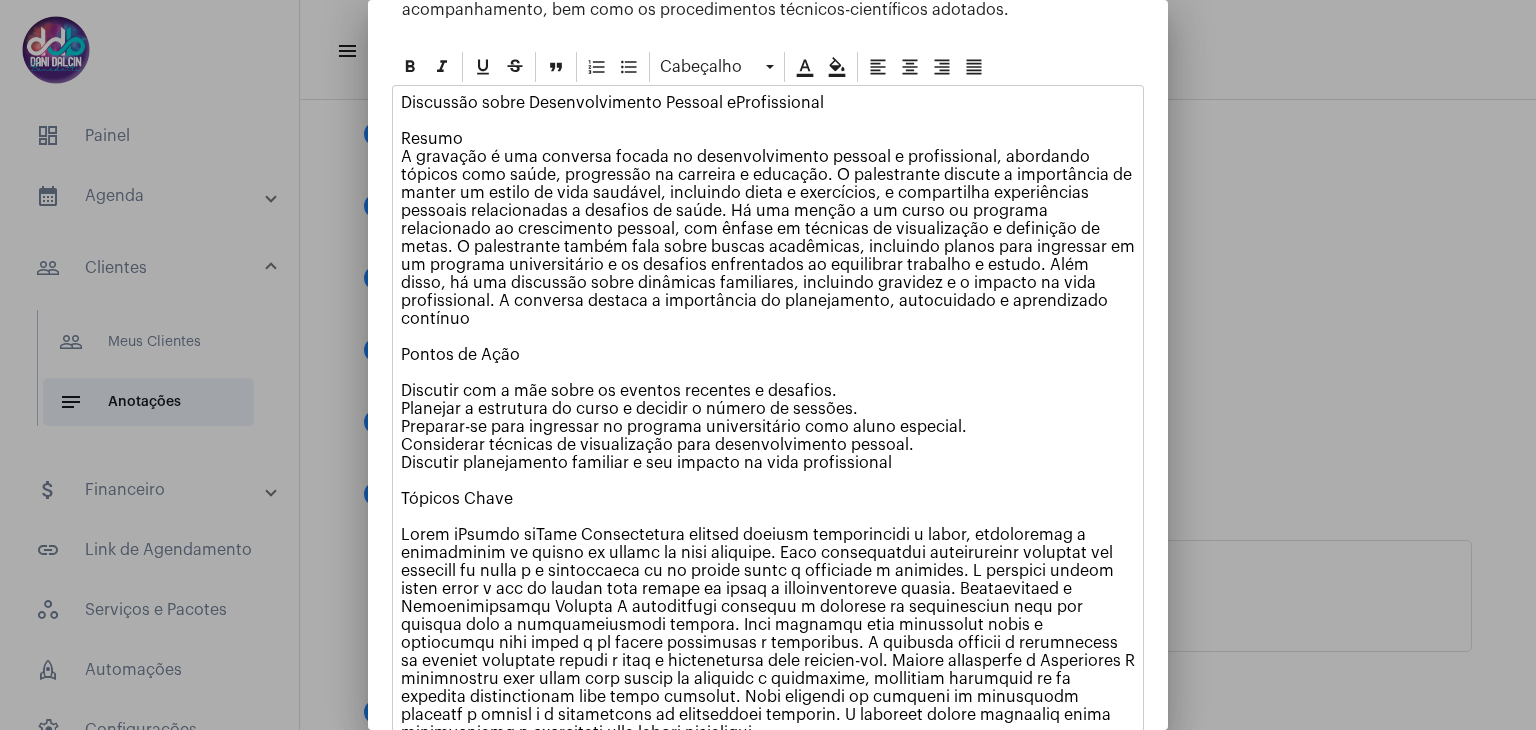 click on "Discussão sobre Desenvolvimento Pessoal eProfissional  Resumo  A gravação é uma conversa focada no desenvolvimento pessoal e profissional, abordando tópicos como saúde, progressão na carreira e educação. O palestrante discute a importância de manter um estilo de vida saudável, incluindo dieta e exercícios, e compartilha experiências pessoais relacionadas a desafios de saúde. Há uma menção a um curso ou programa relacionado ao crescimento pessoal, com ênfase em técnicas de visualização e definição de metas. O palestrante também fala sobre buscas acadêmicas, incluindo planos para ingressar em um programa universitário e os desafios enfrentados ao equilibrar trabalho e estudo. Além disso, há uma discussão sobre dinâmicas familiares, incluindo gravidez e o impacto na vida profissional. A conversa destaca a importância do planejamento, autocuidado e aprendizado contínuo Pontos de Ação  Discutir com a mãe sobre os eventos recentes e desafios.  Tópicos Chave" 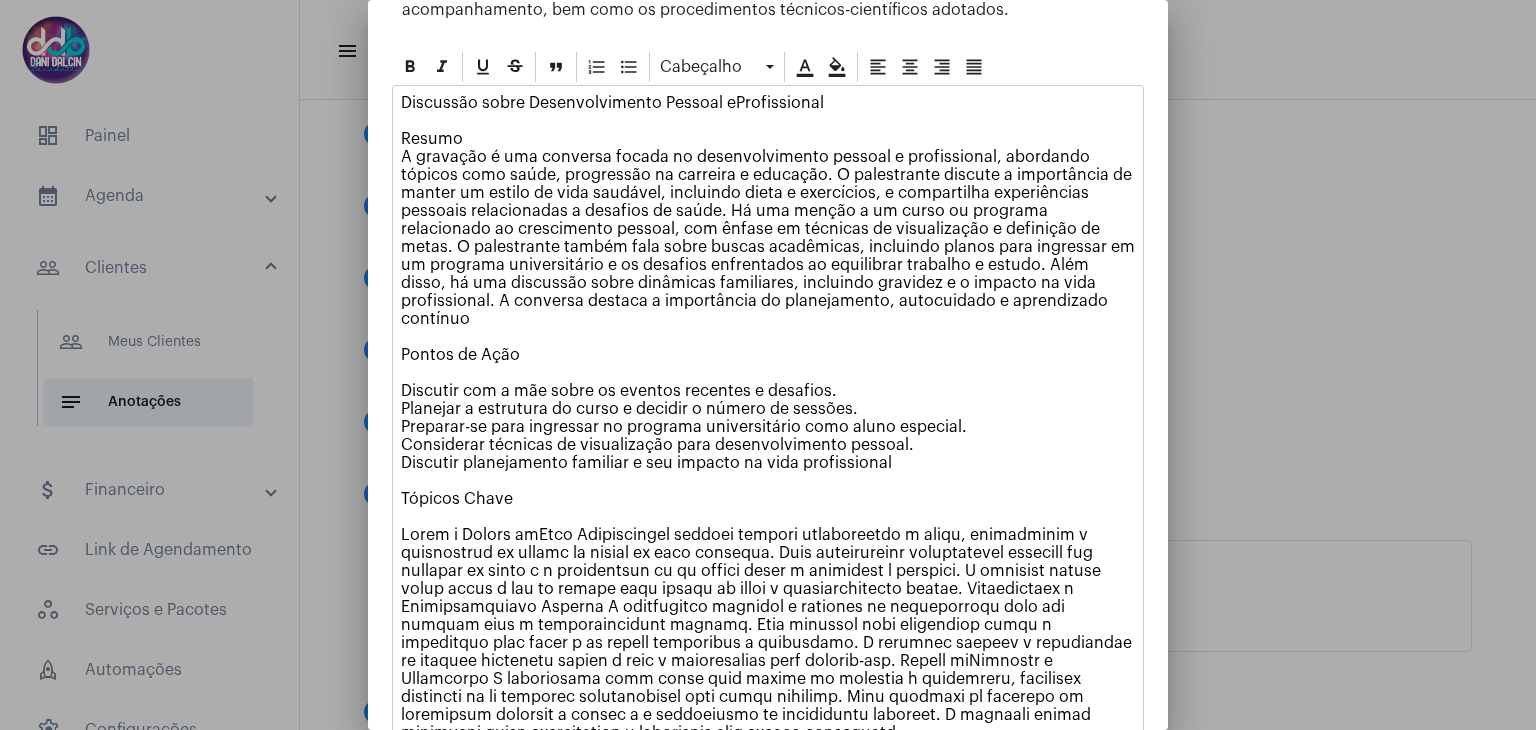 click on "Discussão sobre Desenvolvimento Pessoal eProfissional  Resumo  A gravação é uma conversa focada no desenvolvimento pessoal e profissional, abordando tópicos como saúde, progressão na carreira e educação. O palestrante discute a importância de manter um estilo de vida saudável, incluindo dieta e exercícios, e compartilha experiências pessoais relacionadas a desafios de saúde. Há uma menção a um curso ou programa relacionado ao crescimento pessoal, com ênfase em técnicas de visualização e definição de metas. O palestrante também fala sobre buscas acadêmicas, incluindo planos para ingressar em um programa universitário e os desafios enfrentados ao equilibrar trabalho e estudo. Além disso, há uma discussão sobre dinâmicas familiares, incluindo gravidez e o impacto na vida profissional. A conversa destaca a importância do planejamento, autocuidado e aprendizado contínuo Pontos de Ação  Discutir com a mãe sobre os eventos recentes e desafios.  Tópicos Chave" 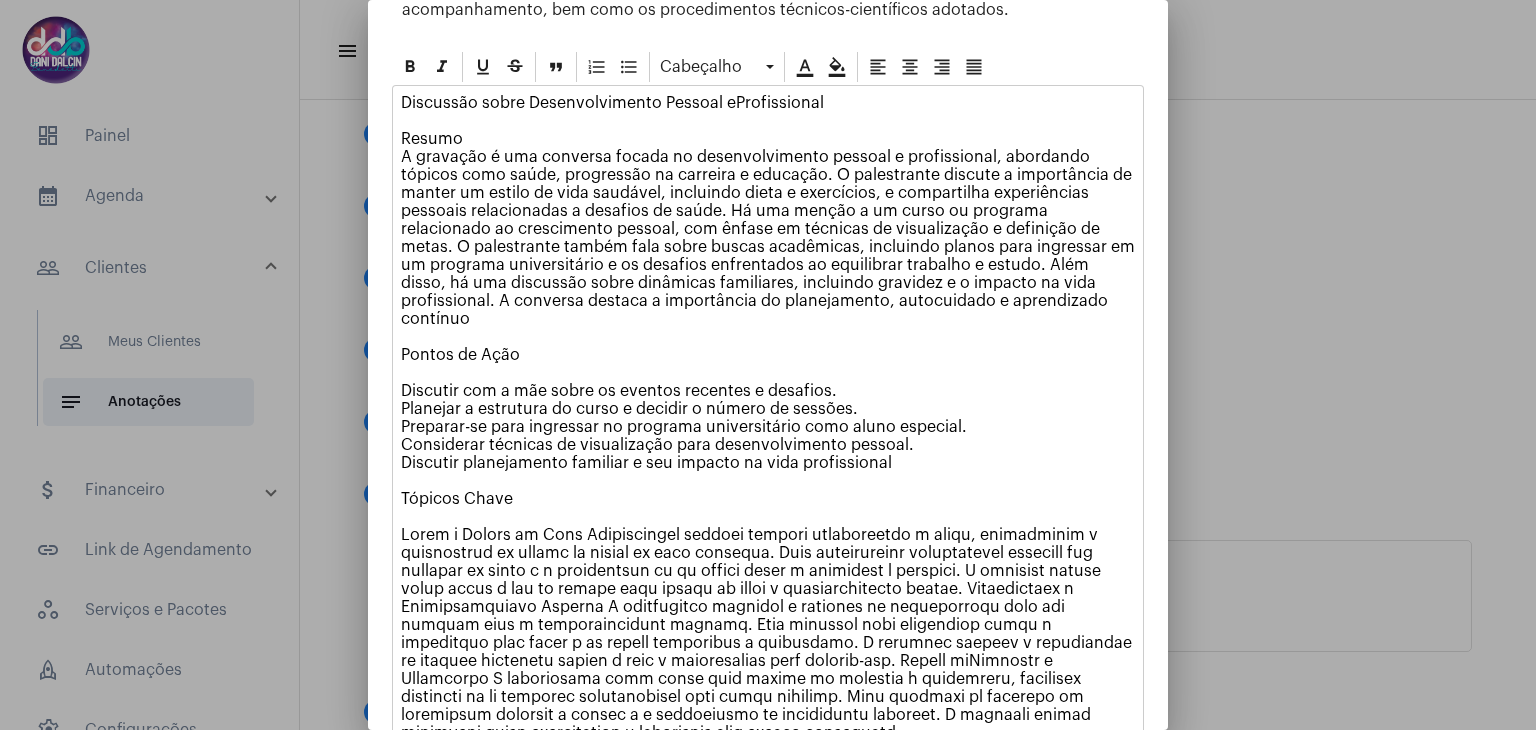 click on "Discussão sobre Desenvolvimento Pessoal eProfissional  Resumo  A gravação é uma conversa focada no desenvolvimento pessoal e profissional, abordando tópicos como saúde, progressão na carreira e educação. O palestrante discute a importância de manter um estilo de vida saudável, incluindo dieta e exercícios, e compartilha experiências pessoais relacionadas a desafios de saúde. Há uma menção a um curso ou programa relacionado ao crescimento pessoal, com ênfase em técnicas de visualização e definição de metas. O palestrante também fala sobre buscas acadêmicas, incluindo planos para ingressar em um programa universitário e os desafios enfrentados ao equilibrar trabalho e estudo. Além disso, há uma discussão sobre dinâmicas familiares, incluindo gravidez e o impacto na vida profissional. A conversa destaca a importância do planejamento, autocuidado e aprendizado contínuo Pontos de Ação  Discutir com a mãe sobre os eventos recentes e desafios.  Tópicos Chave" 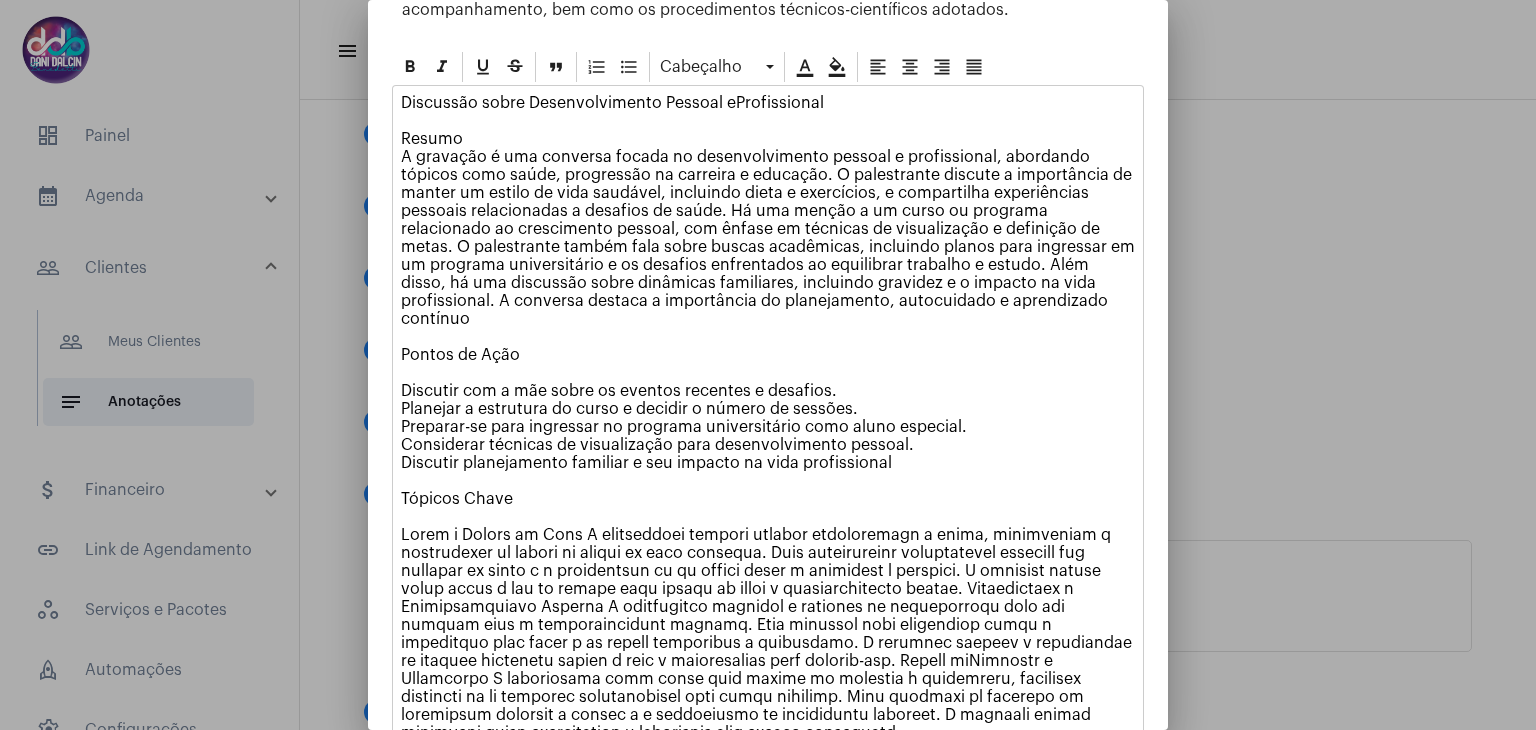 click on "Discussão sobre Desenvolvimento Pessoal eProfissional  Resumo  A gravação é uma conversa focada no desenvolvimento pessoal e profissional, abordando tópicos como saúde, progressão na carreira e educação. O palestrante discute a importância de manter um estilo de vida saudável, incluindo dieta e exercícios, e compartilha experiências pessoais relacionadas a desafios de saúde. Há uma menção a um curso ou programa relacionado ao crescimento pessoal, com ênfase em técnicas de visualização e definição de metas. O palestrante também fala sobre buscas acadêmicas, incluindo planos para ingressar em um programa universitário e os desafios enfrentados ao equilibrar trabalho e estudo. Além disso, há uma discussão sobre dinâmicas familiares, incluindo gravidez e o impacto na vida profissional. A conversa destaca a importância do planejamento, autocuidado e aprendizado contínuo Pontos de Ação  Discutir com a mãe sobre os eventos recentes e desafios.  Tópicos Chave" 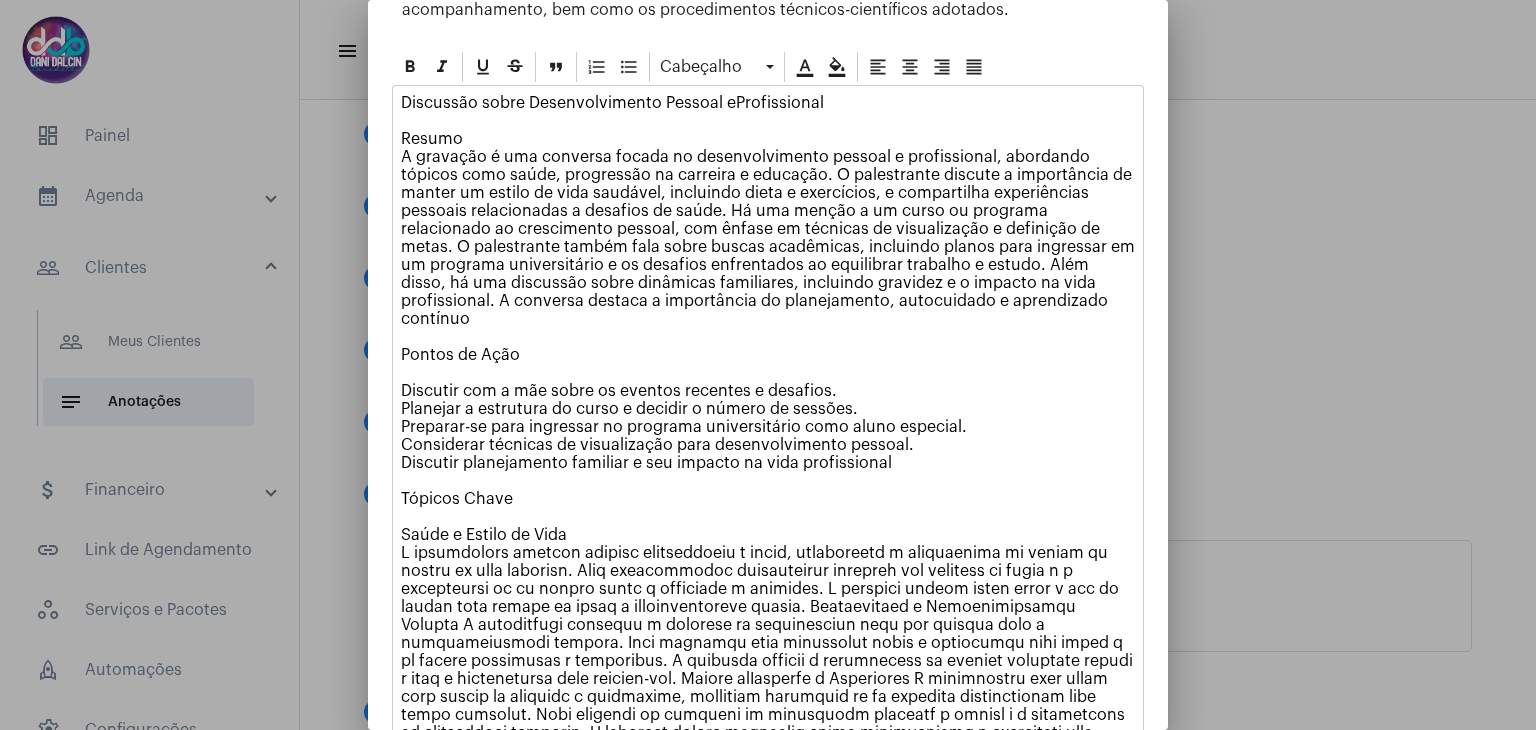 scroll, scrollTop: 289, scrollLeft: 0, axis: vertical 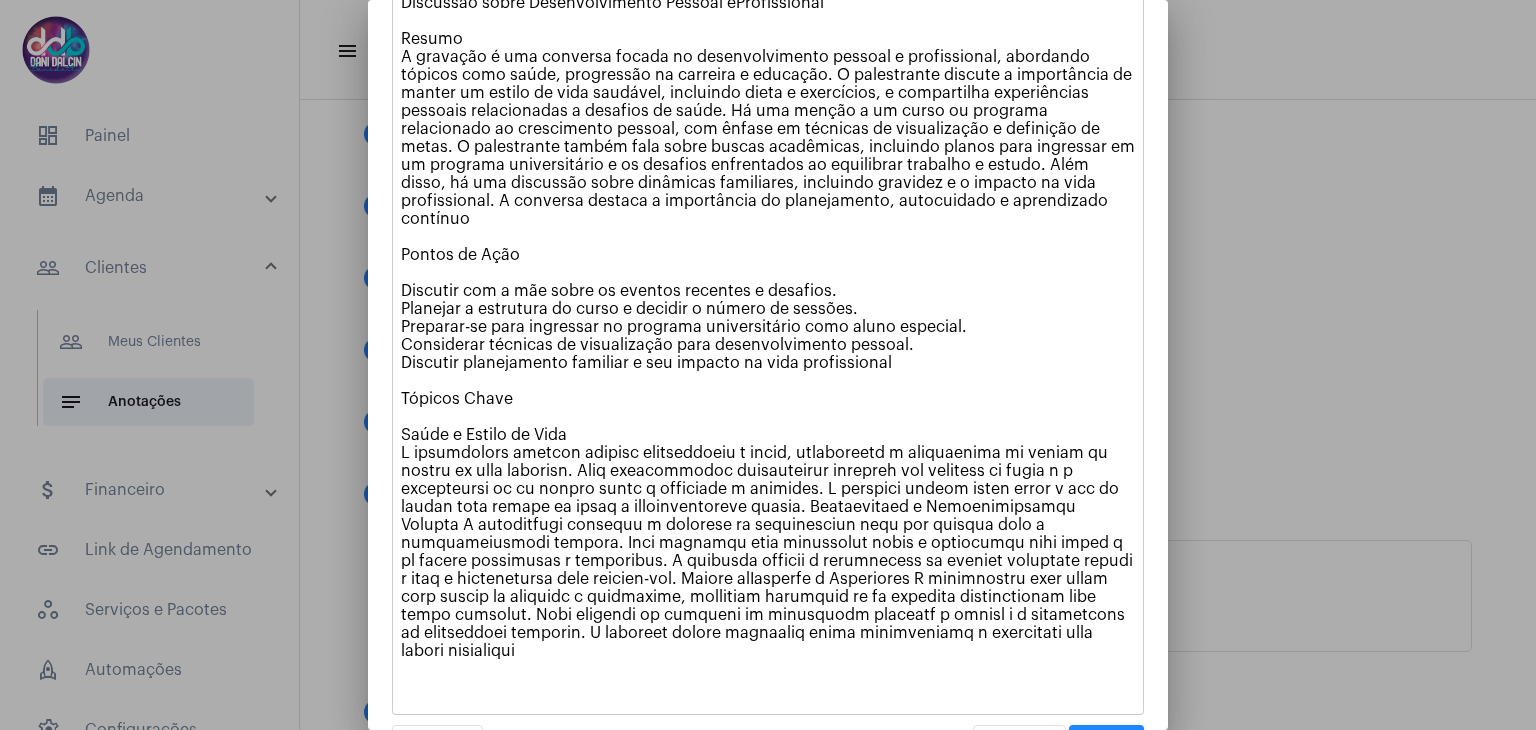 click on "Discussão sobre Desenvolvimento Pessoal eProfissional  Resumo  A gravação é uma conversa focada no desenvolvimento pessoal e profissional, abordando tópicos como saúde, progressão na carreira e educação. O palestrante discute a importância de manter um estilo de vida saudável, incluindo dieta e exercícios, e compartilha experiências pessoais relacionadas a desafios de saúde. Há uma menção a um curso ou programa relacionado ao crescimento pessoal, com ênfase em técnicas de visualização e definição de metas. O palestrante também fala sobre buscas acadêmicas, incluindo planos para ingressar em um programa universitário e os desafios enfrentados ao equilibrar trabalho e estudo. Além disso, há uma discussão sobre dinâmicas familiares, incluindo gravidez e o impacto na vida profissional. A conversa destaca a importância do planejamento, autocuidado e aprendizado contínuo Pontos de Ação  Discutir com a mãe sobre os eventos recentes e desafios.  Tópicos Chave" 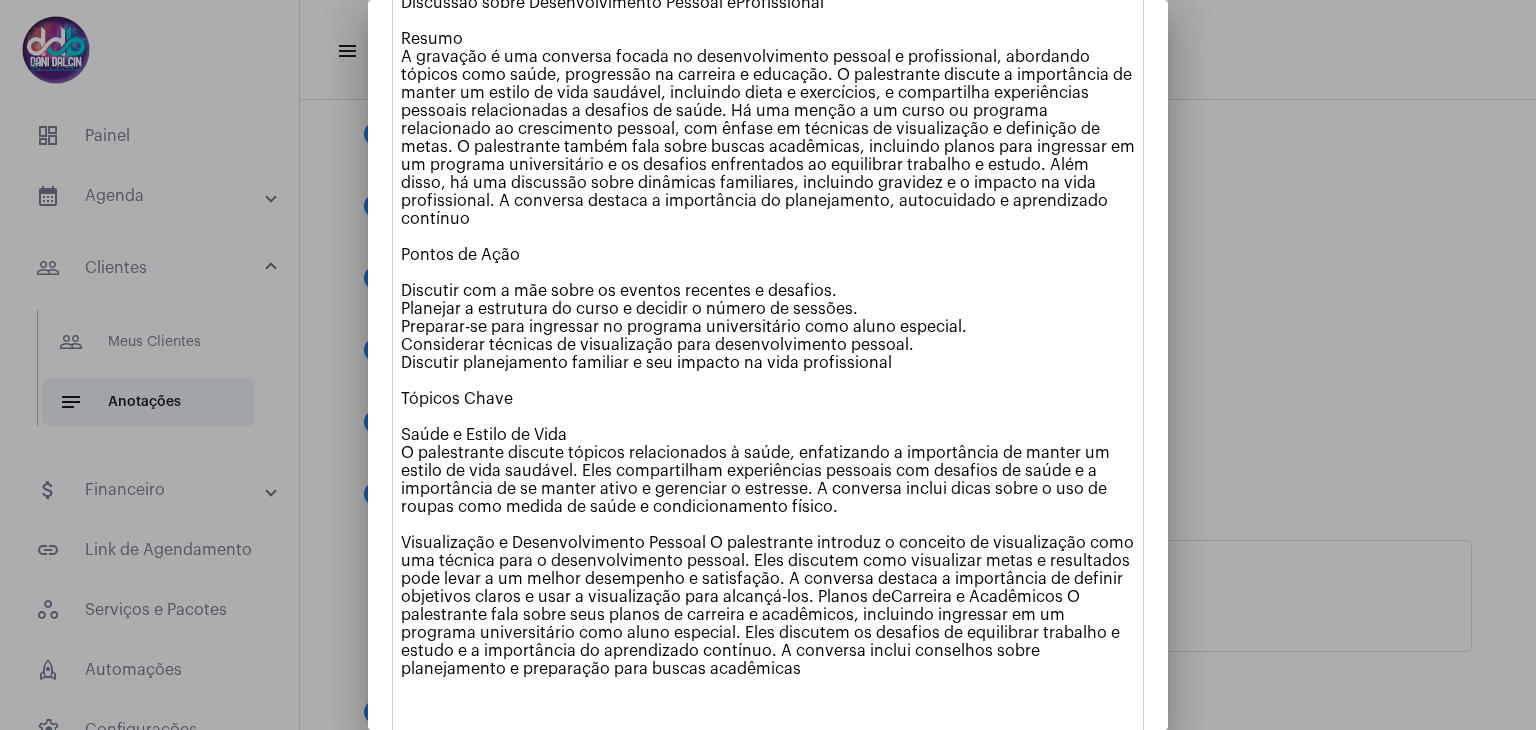 click on "Discussão sobre Desenvolvimento Pessoal eProfissional  Resumo  A gravação é uma conversa focada no desenvolvimento pessoal e profissional, abordando tópicos como saúde, progressão na carreira e educação. O palestrante discute a importância de manter um estilo de vida saudável, incluindo dieta e exercícios, e compartilha experiências pessoais relacionadas a desafios de saúde. Há uma menção a um curso ou programa relacionado ao crescimento pessoal, com ênfase em técnicas de visualização e definição de metas. O palestrante também fala sobre buscas acadêmicas, incluindo planos para ingressar em um programa universitário e os desafios enfrentados ao equilibrar trabalho e estudo. Além disso, há uma discussão sobre dinâmicas familiares, incluindo gravidez e o impacto na vida profissional. A conversa destaca a importância do planejamento, autocuidado e aprendizado contínuo Pontos de Ação  Discutir com a mãe sobre os eventos recentes e desafios.  Tópicos Chave" 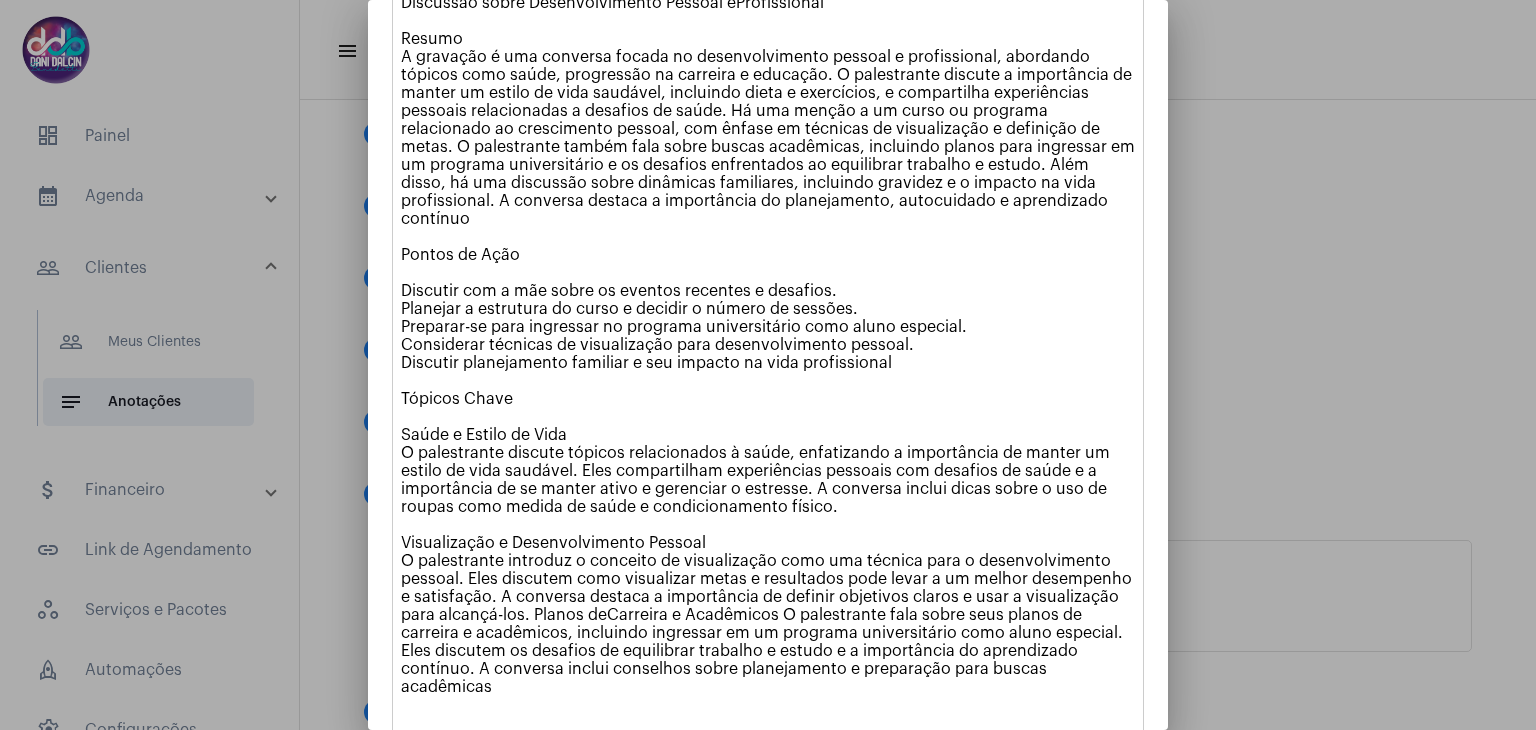 click on "Discussão sobre Desenvolvimento Pessoal eProfissional  Resumo  A gravação é uma conversa focada no desenvolvimento pessoal e profissional, abordando tópicos como saúde, progressão na carreira e educação. O palestrante discute a importância de manter um estilo de vida saudável, incluindo dieta e exercícios, e compartilha experiências pessoais relacionadas a desafios de saúde. Há uma menção a um curso ou programa relacionado ao crescimento pessoal, com ênfase em técnicas de visualização e definição de metas. O palestrante também fala sobre buscas acadêmicas, incluindo planos para ingressar em um programa universitário e os desafios enfrentados ao equilibrar trabalho e estudo. Além disso, há uma discussão sobre dinâmicas familiares, incluindo gravidez e o impacto na vida profissional. A conversa destaca a importância do planejamento, autocuidado e aprendizado contínuo Pontos de Ação  Discutir com a mãe sobre os eventos recentes e desafios.  Tópicos Chave" 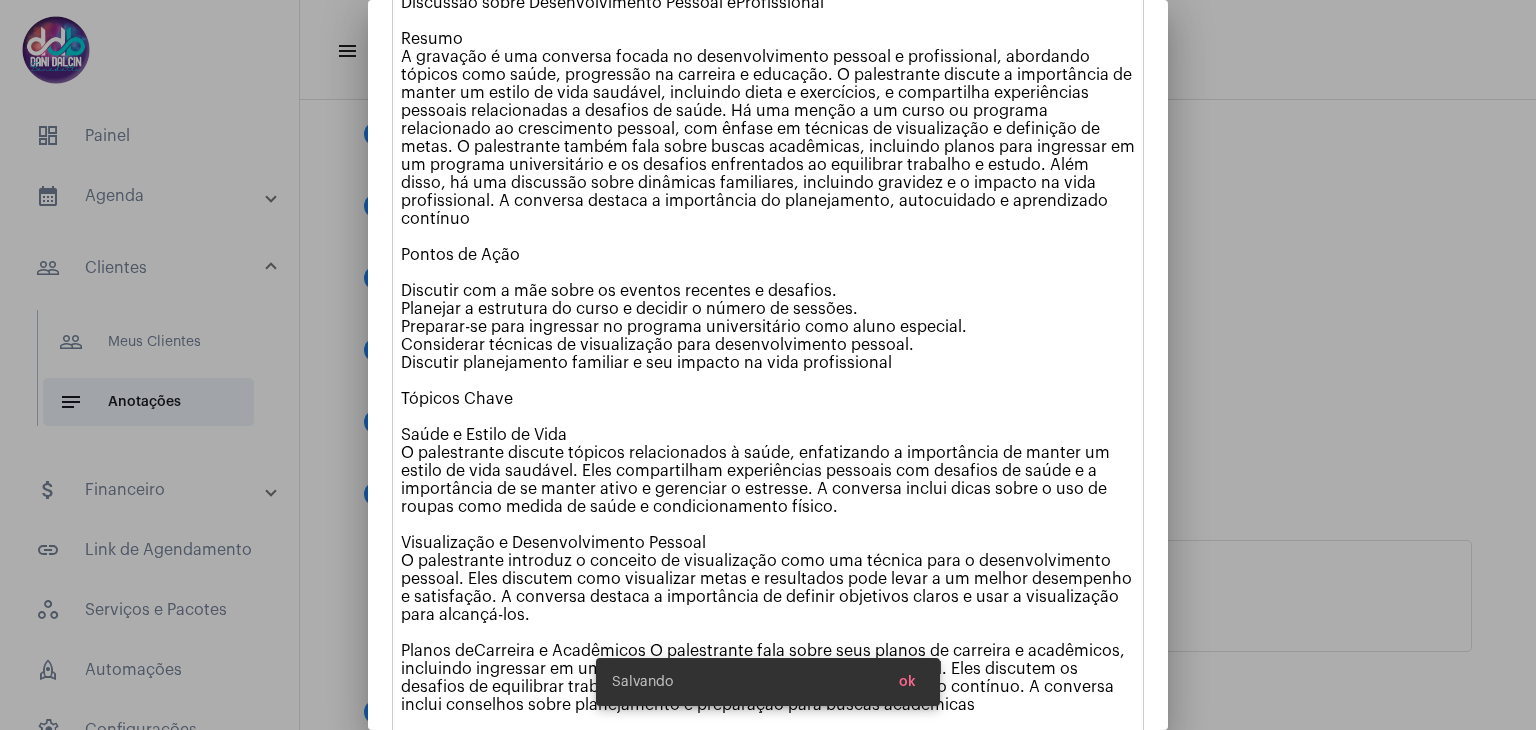 drag, startPoint x: 934, startPoint y: 648, endPoint x: 889, endPoint y: 653, distance: 45.276924 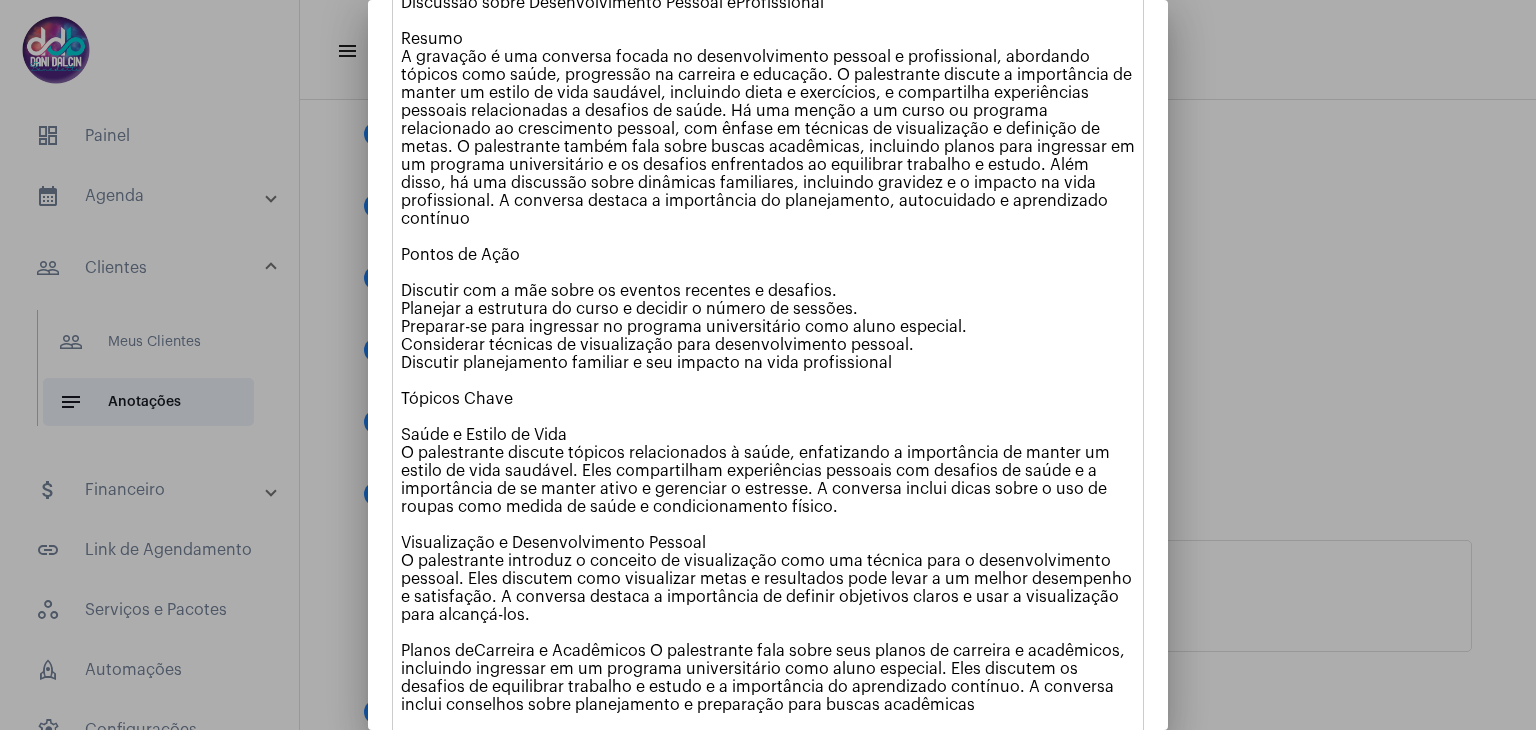 drag, startPoint x: 935, startPoint y: 657, endPoint x: 770, endPoint y: 654, distance: 165.02727 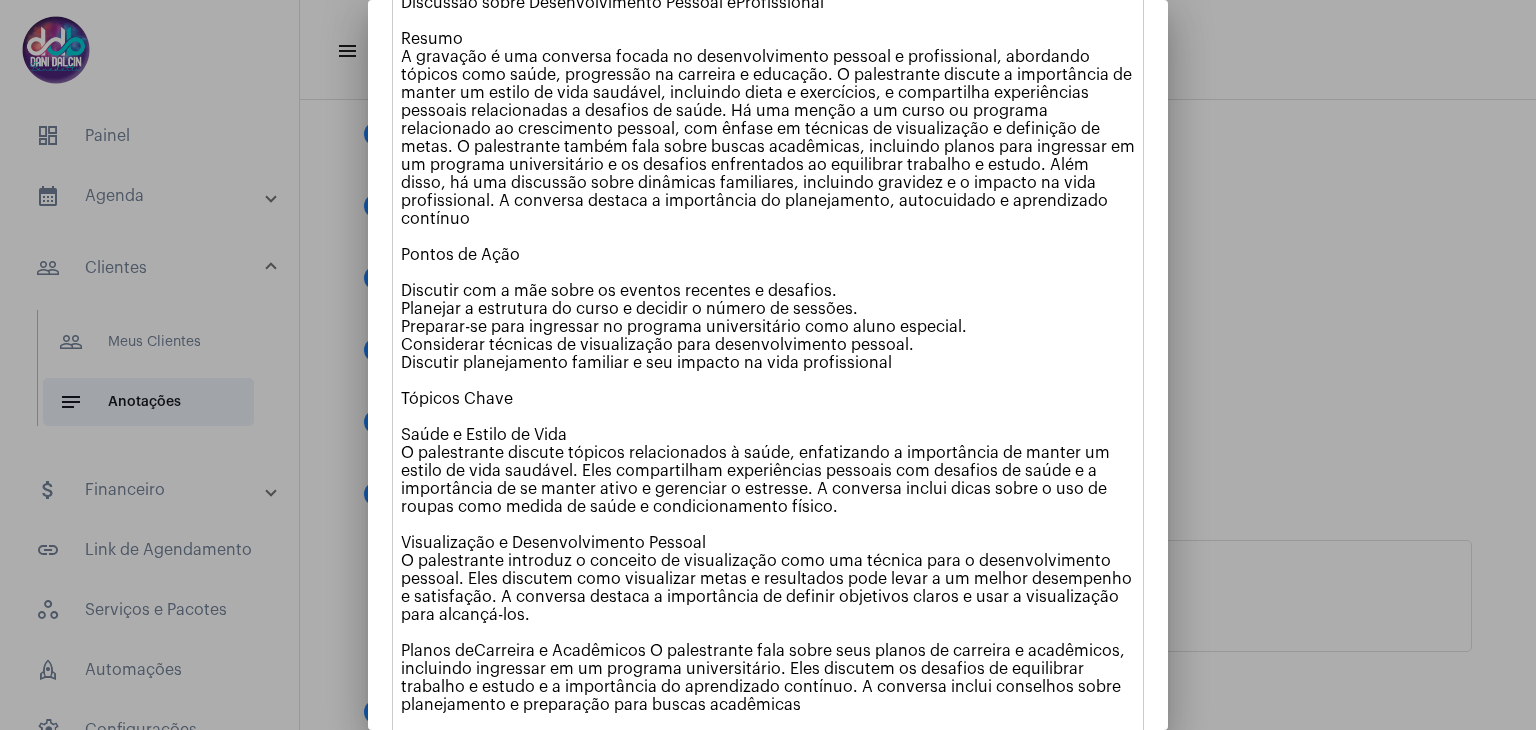 click on "Discussão sobre Desenvolvimento Pessoal eProfissional  Resumo  A gravação é uma conversa focada no desenvolvimento pessoal e profissional, abordando tópicos como saúde, progressão na carreira e educação. O palestrante discute a importância de manter um estilo de vida saudável, incluindo dieta e exercícios, e compartilha experiências pessoais relacionadas a desafios de saúde. Há uma menção a um curso ou programa relacionado ao crescimento pessoal, com ênfase em técnicas de visualização e definição de metas. O palestrante também fala sobre buscas acadêmicas, incluindo planos para ingressar em um programa universitário e os desafios enfrentados ao equilibrar trabalho e estudo. Além disso, há uma discussão sobre dinâmicas familiares, incluindo gravidez e o impacto na vida profissional. A conversa destaca a importância do planejamento, autocuidado e aprendizado contínuo Pontos de Ação  Discutir com a mãe sobre os eventos recentes e desafios.  Tópicos Chave" 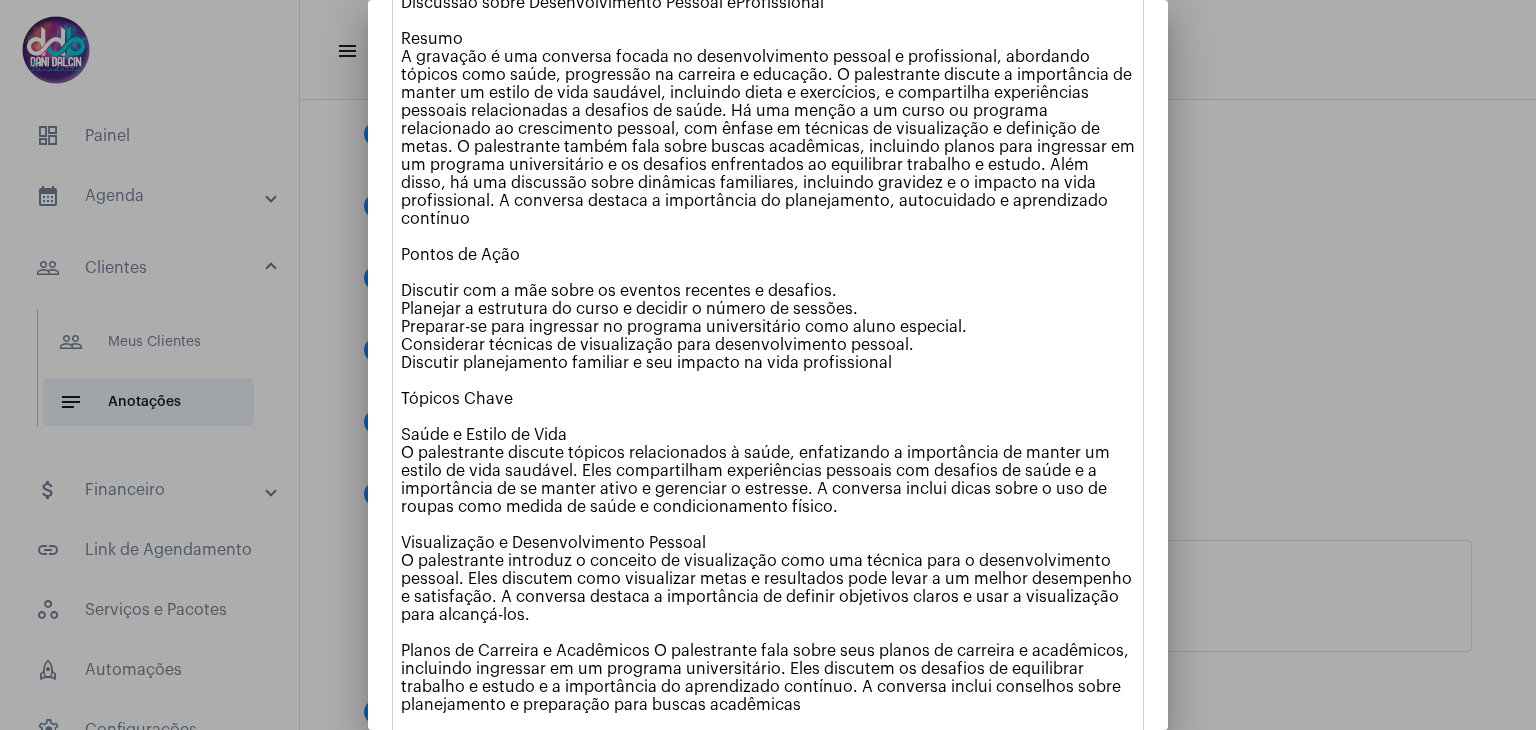 click on "Discussão sobre Desenvolvimento Pessoal eProfissional  Resumo  A gravação é uma conversa focada no desenvolvimento pessoal e profissional, abordando tópicos como saúde, progressão na carreira e educação. O palestrante discute a importância de manter um estilo de vida saudável, incluindo dieta e exercícios, e compartilha experiências pessoais relacionadas a desafios de saúde. Há uma menção a um curso ou programa relacionado ao crescimento pessoal, com ênfase em técnicas de visualização e definição de metas. O palestrante também fala sobre buscas acadêmicas, incluindo planos para ingressar em um programa universitário e os desafios enfrentados ao equilibrar trabalho e estudo. Além disso, há uma discussão sobre dinâmicas familiares, incluindo gravidez e o impacto na vida profissional. A conversa destaca a importância do planejamento, autocuidado e aprendizado contínuo Pontos de Ação  Discutir com a mãe sobre os eventos recentes e desafios.  Tópicos Chave" 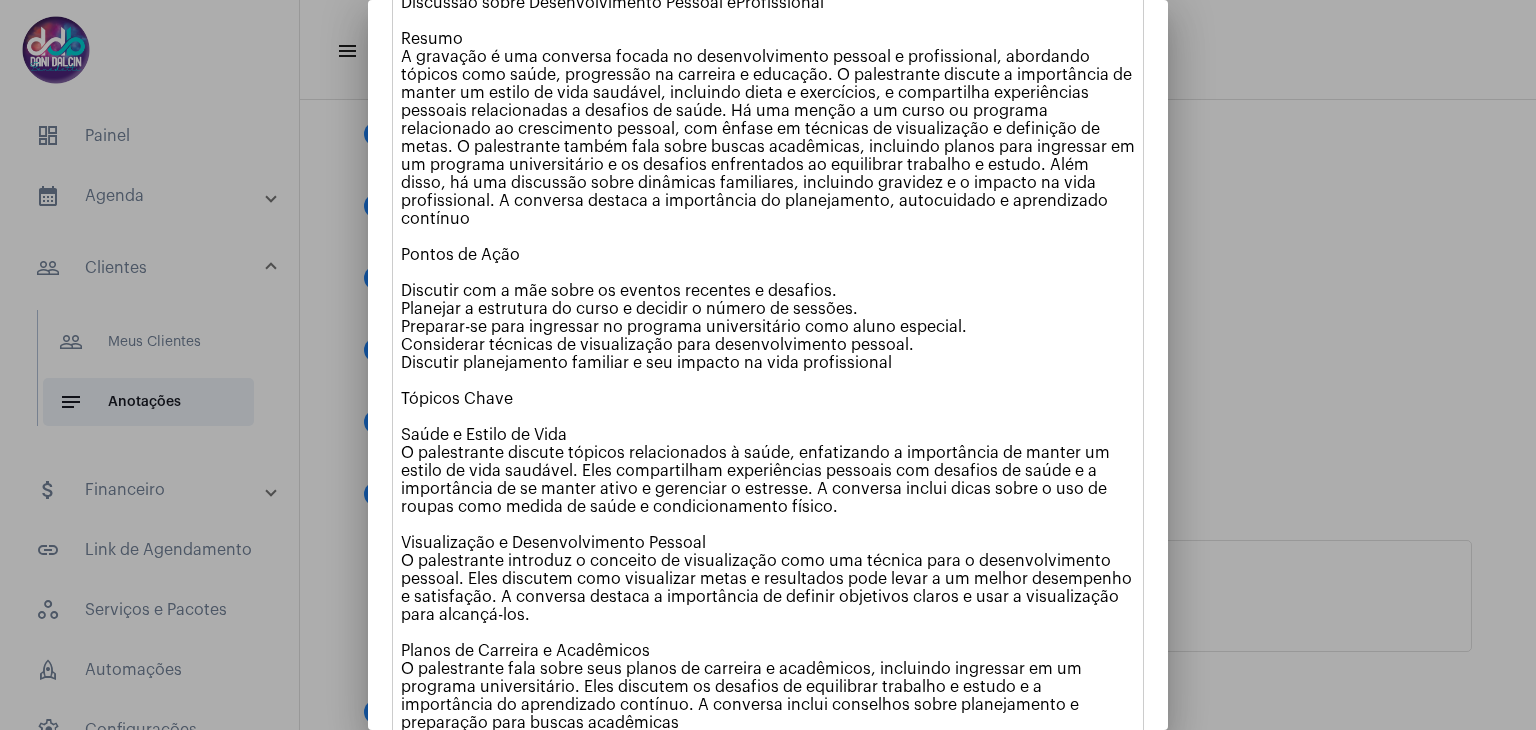 scroll, scrollTop: 389, scrollLeft: 0, axis: vertical 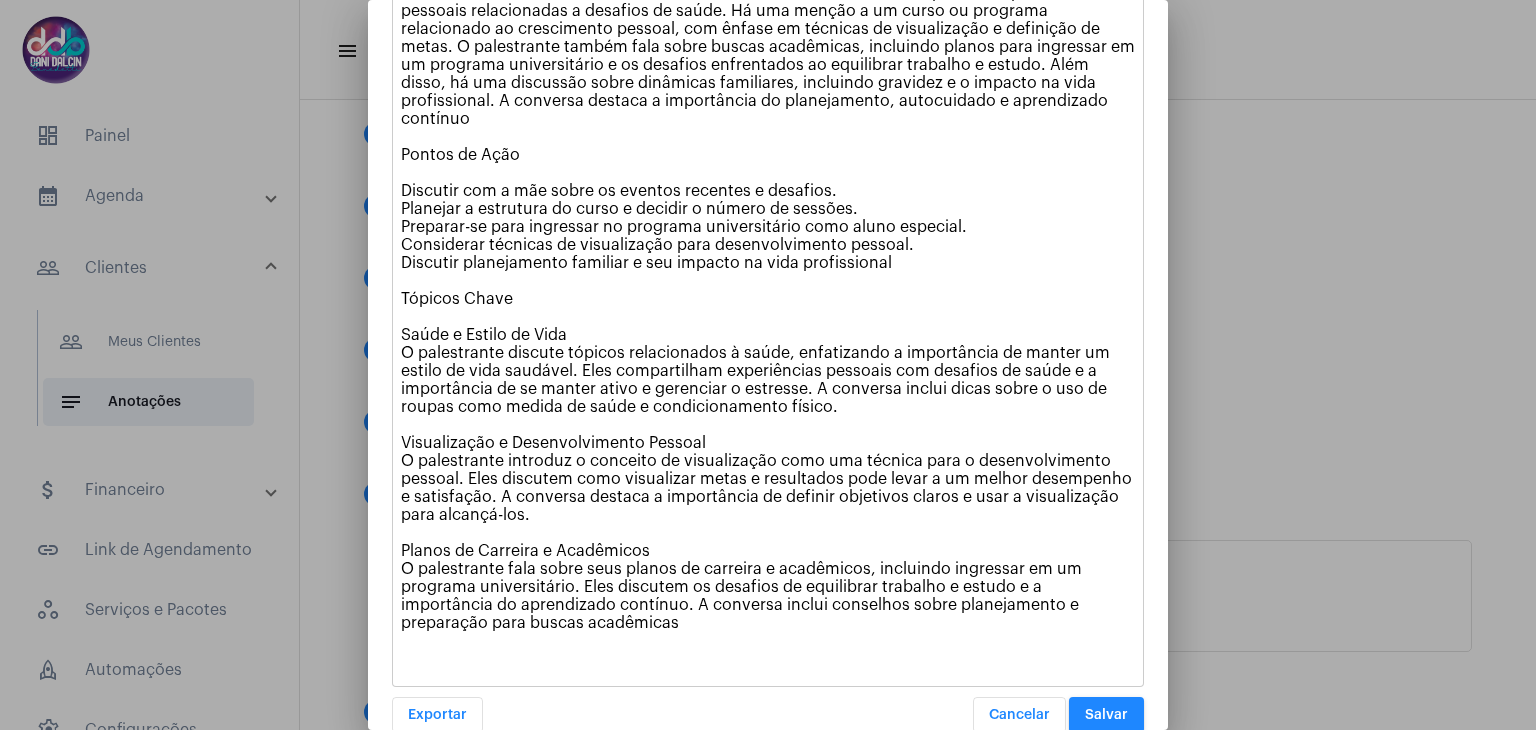 click on "Discussão sobre Desenvolvimento Pessoal eProfissional  Resumo  A gravação é uma conversa focada no desenvolvimento pessoal e profissional, abordando tópicos como saúde, progressão na carreira e educação. O palestrante discute a importância de manter um estilo de vida saudável, incluindo dieta e exercícios, e compartilha experiências pessoais relacionadas a desafios de saúde. Há uma menção a um curso ou programa relacionado ao crescimento pessoal, com ênfase em técnicas de visualização e definição de metas. O palestrante também fala sobre buscas acadêmicas, incluindo planos para ingressar em um programa universitário e os desafios enfrentados ao equilibrar trabalho e estudo. Além disso, há uma discussão sobre dinâmicas familiares, incluindo gravidez e o impacto na vida profissional. A conversa destaca a importância do planejamento, autocuidado e aprendizado contínuo Pontos de Ação  Discutir com a mãe sobre os eventos recentes e desafios.  Tópicos Chave" 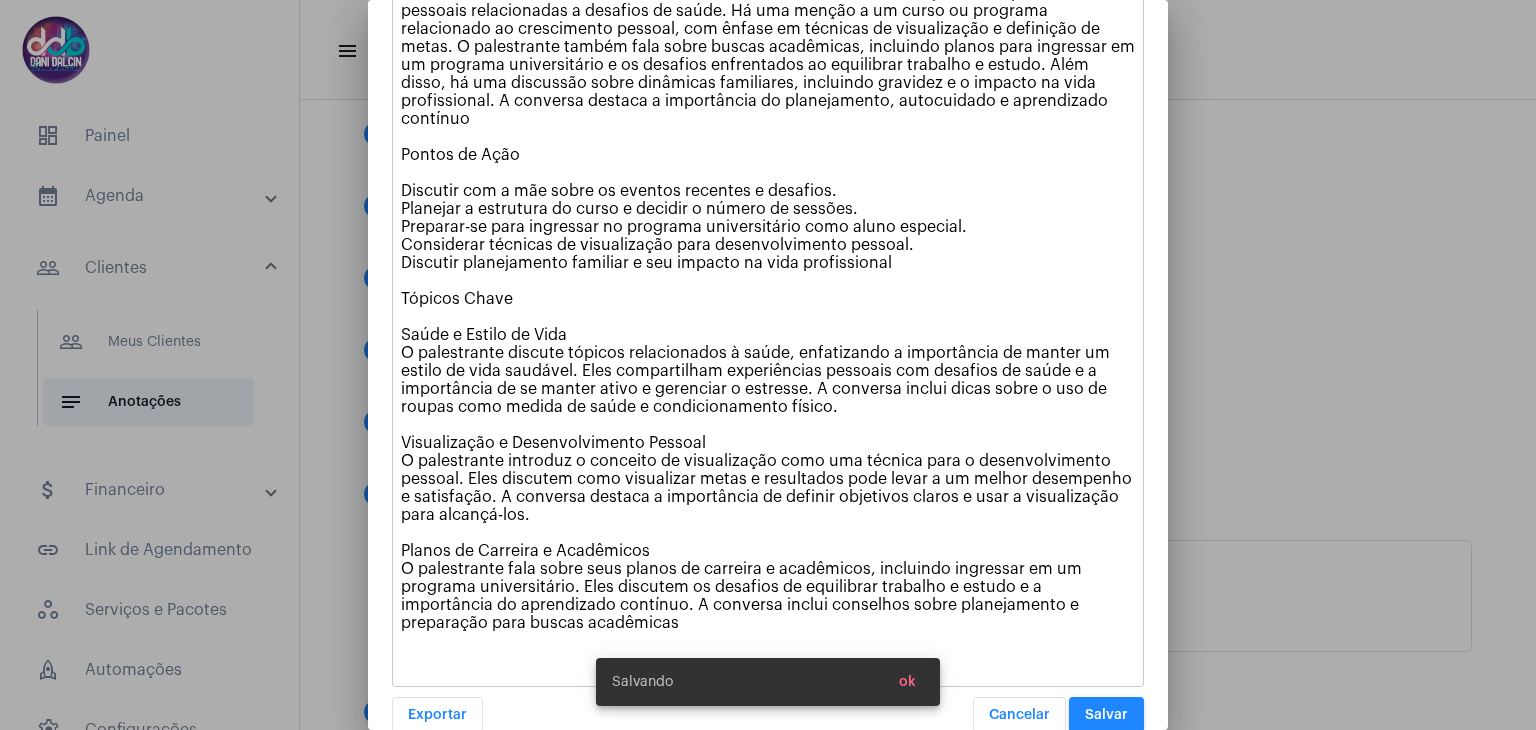 click on "Discussão sobre Desenvolvimento Pessoal eProfissional  Resumo  A gravação é uma conversa focada no desenvolvimento pessoal e profissional, abordando tópicos como saúde, progressão na carreira e educação. O palestrante discute a importância de manter um estilo de vida saudável, incluindo dieta e exercícios, e compartilha experiências pessoais relacionadas a desafios de saúde. Há uma menção a um curso ou programa relacionado ao crescimento pessoal, com ênfase em técnicas de visualização e definição de metas. O palestrante também fala sobre buscas acadêmicas, incluindo planos para ingressar em um programa universitário e os desafios enfrentados ao equilibrar trabalho e estudo. Além disso, há uma discussão sobre dinâmicas familiares, incluindo gravidez e o impacto na vida profissional. A conversa destaca a importância do planejamento, autocuidado e aprendizado contínuo Pontos de Ação  Discutir com a mãe sobre os eventos recentes e desafios.  Tópicos Chave" 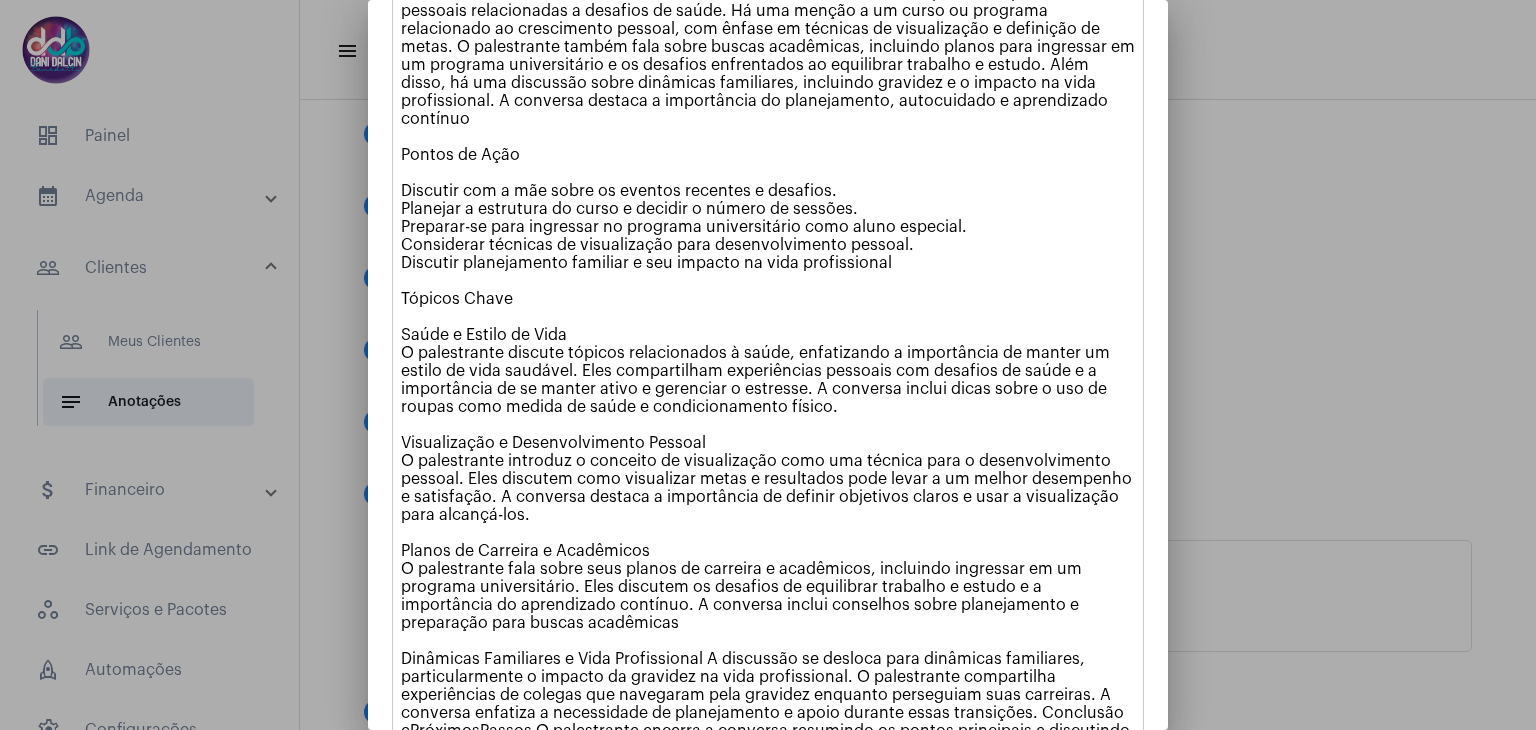 scroll, scrollTop: 436, scrollLeft: 0, axis: vertical 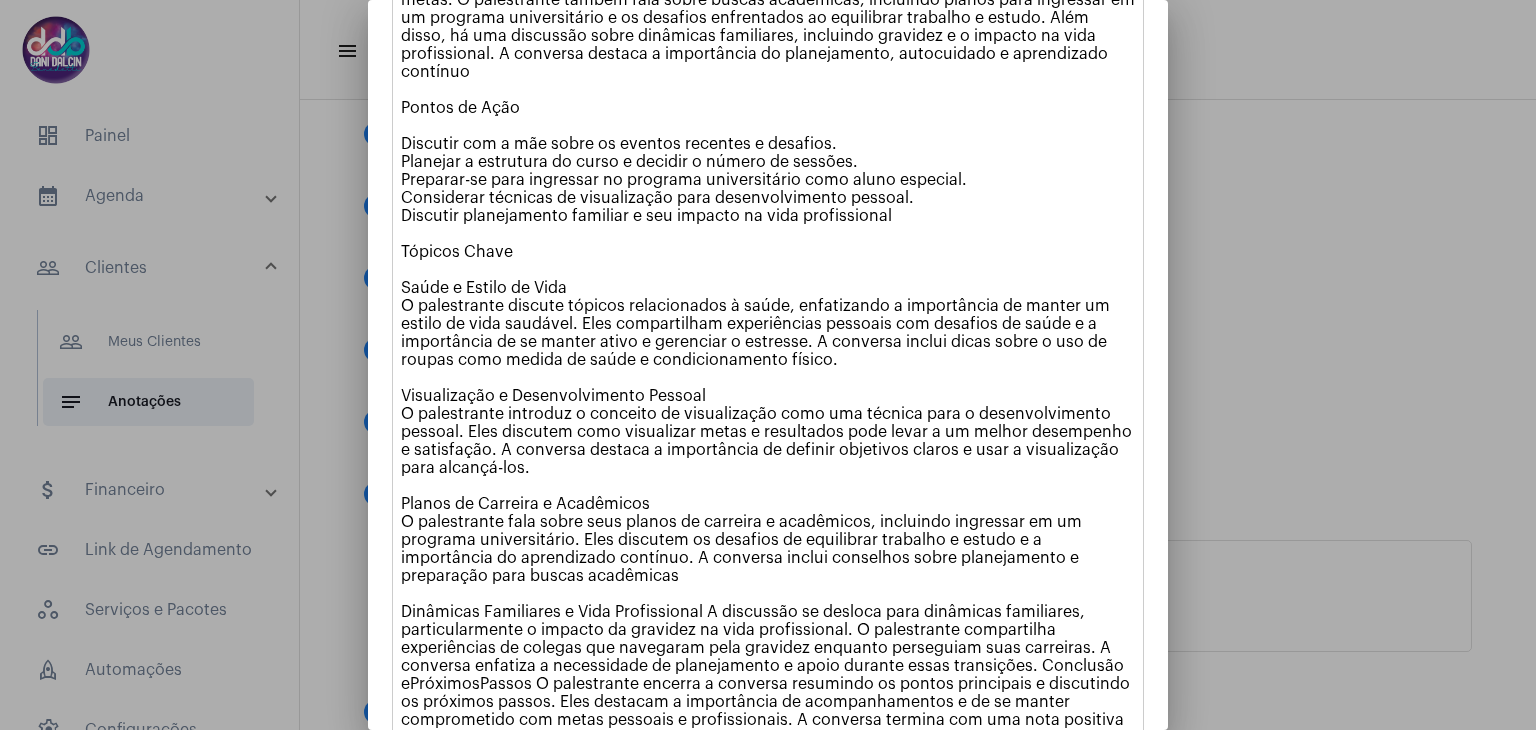click on "Discussão sobre Desenvolvimento Pessoal eProfissional  Resumo  A gravação é uma conversa focada no desenvolvimento pessoal e profissional, abordando tópicos como saúde, progressão na carreira e educação. O palestrante discute a importância de manter um estilo de vida saudável, incluindo dieta e exercícios, e compartilha experiências pessoais relacionadas a desafios de saúde. Há uma menção a um curso ou programa relacionado ao crescimento pessoal, com ênfase em técnicas de visualização e definição de metas. O palestrante também fala sobre buscas acadêmicas, incluindo planos para ingressar em um programa universitário e os desafios enfrentados ao equilibrar trabalho e estudo. Além disso, há uma discussão sobre dinâmicas familiares, incluindo gravidez e o impacto na vida profissional. A conversa destaca a importância do planejamento, autocuidado e aprendizado contínuo Pontos de Ação  Discutir com a mãe sobre os eventos recentes e desafios.  Tópicos Chave" 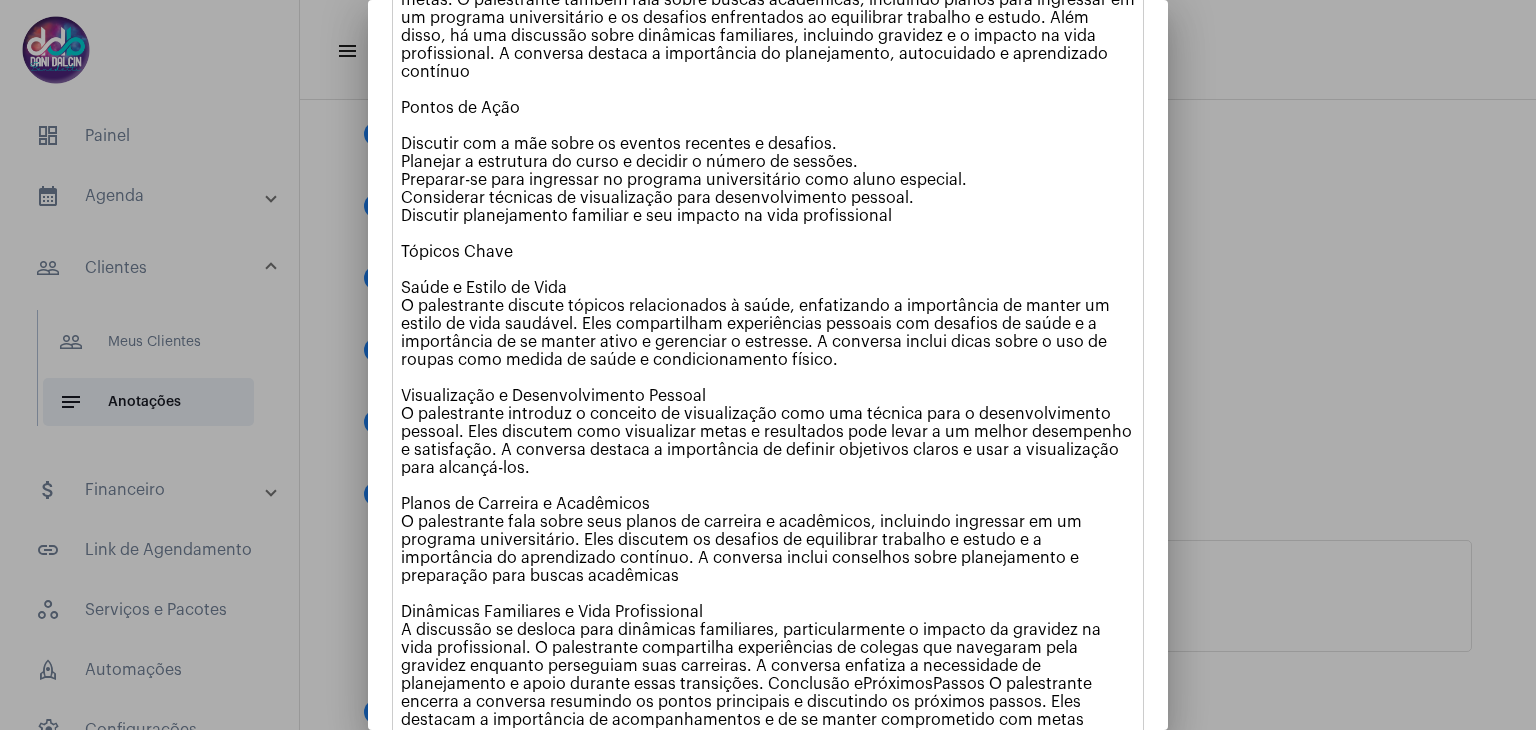 scroll, scrollTop: 536, scrollLeft: 0, axis: vertical 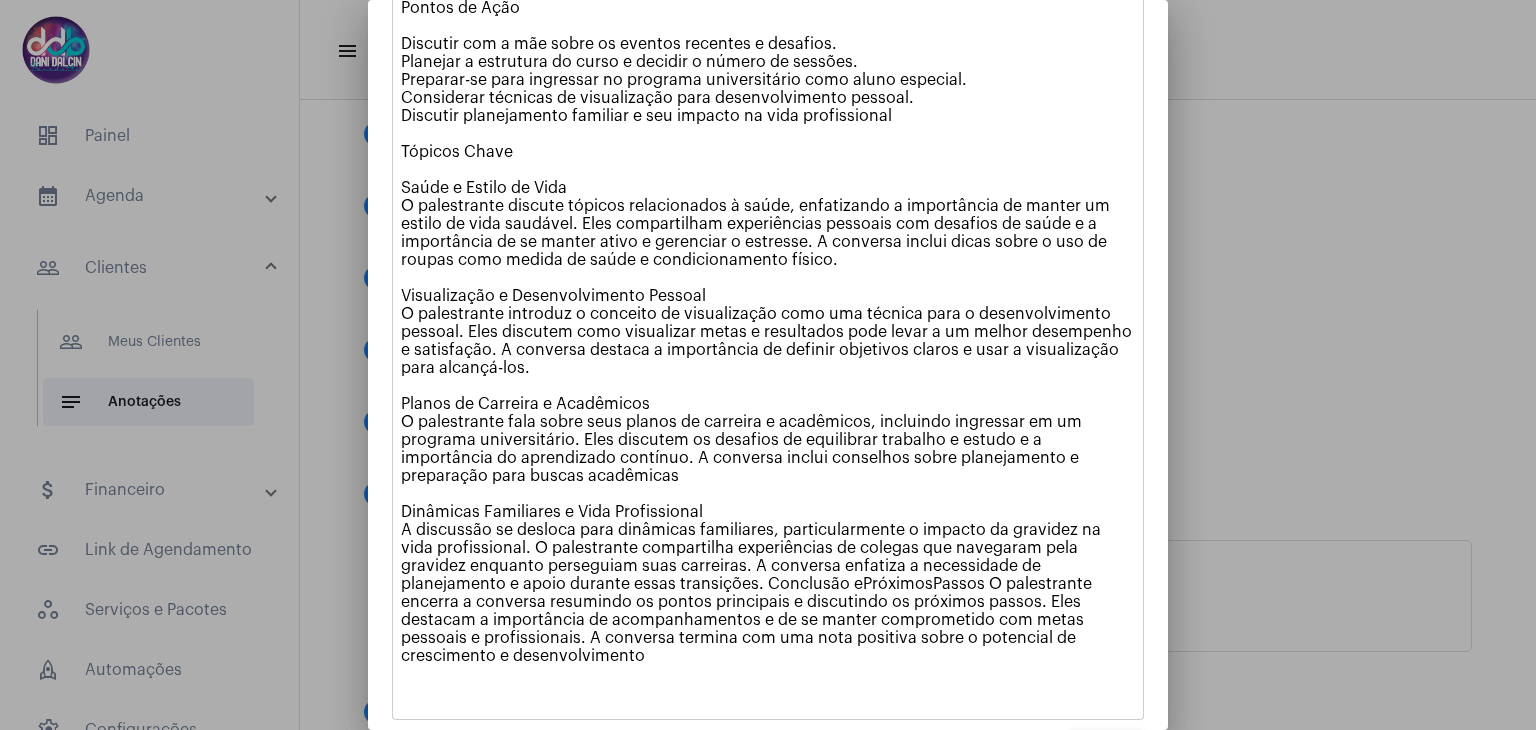 click on "Discussão sobre Desenvolvimento Pessoal eProfissional  Resumo  A gravação é uma conversa focada no desenvolvimento pessoal e profissional, abordando tópicos como saúde, progressão na carreira e educação. O palestrante discute a importância de manter um estilo de vida saudável, incluindo dieta e exercícios, e compartilha experiências pessoais relacionadas a desafios de saúde. Há uma menção a um curso ou programa relacionado ao crescimento pessoal, com ênfase em técnicas de visualização e definição de metas. O palestrante também fala sobre buscas acadêmicas, incluindo planos para ingressar em um programa universitário e os desafios enfrentados ao equilibrar trabalho e estudo. Além disso, há uma discussão sobre dinâmicas familiares, incluindo gravidez e o impacto na vida profissional. A conversa destaca a importância do planejamento, autocuidado e aprendizado contínuo Pontos de Ação  Discutir com a mãe sobre os eventos recentes e desafios.  Tópicos Chave" 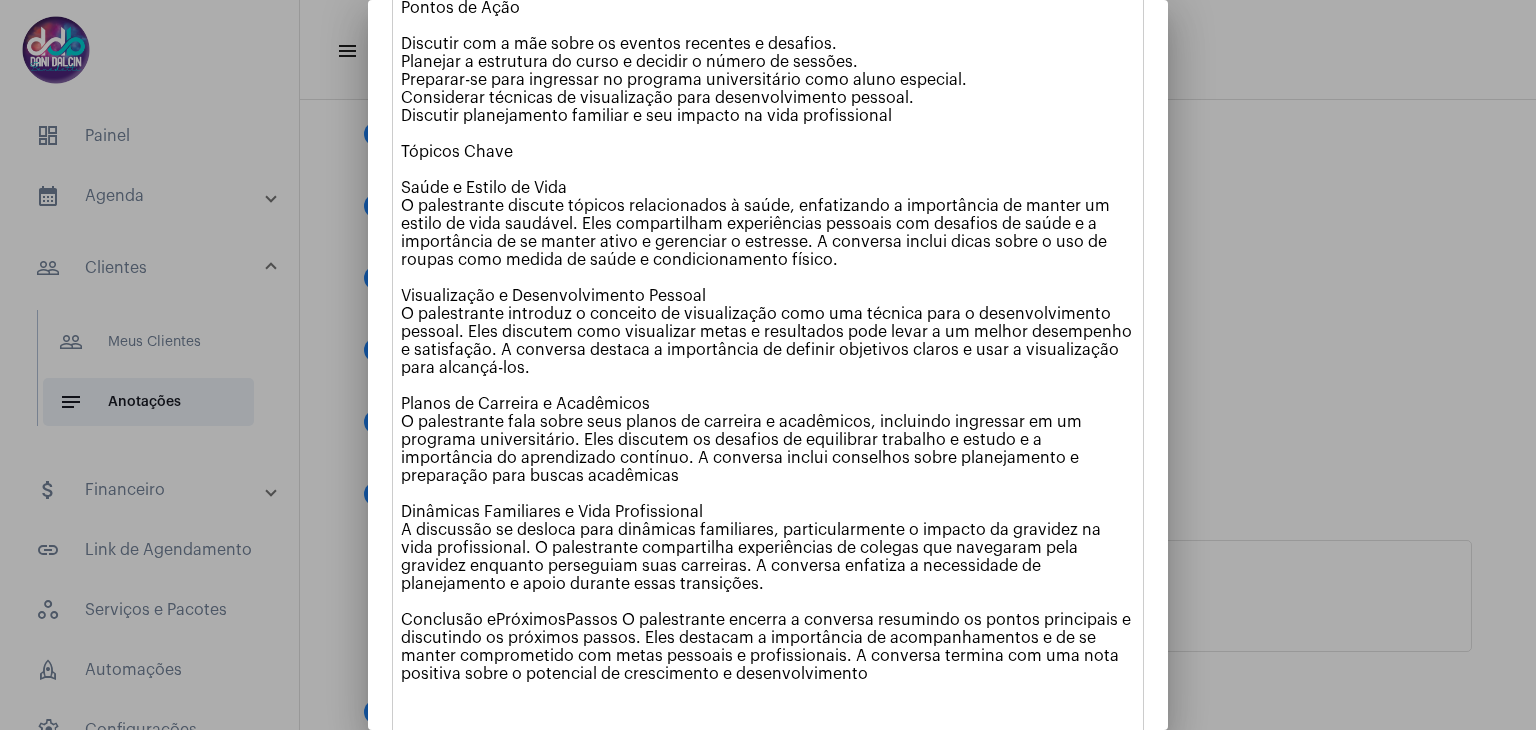 click on "Discussão sobre Desenvolvimento Pessoal eProfissional  Resumo  A gravação é uma conversa focada no desenvolvimento pessoal e profissional, abordando tópicos como saúde, progressão na carreira e educação. O palestrante discute a importância de manter um estilo de vida saudável, incluindo dieta e exercícios, e compartilha experiências pessoais relacionadas a desafios de saúde. Há uma menção a um curso ou programa relacionado ao crescimento pessoal, com ênfase em técnicas de visualização e definição de metas. O palestrante também fala sobre buscas acadêmicas, incluindo planos para ingressar em um programa universitário e os desafios enfrentados ao equilibrar trabalho e estudo. Além disso, há uma discussão sobre dinâmicas familiares, incluindo gravidez e o impacto na vida profissional. A conversa destaca a importância do planejamento, autocuidado e aprendizado contínuo Pontos de Ação  Discutir com a mãe sobre os eventos recentes e desafios.  Tópicos Chave" 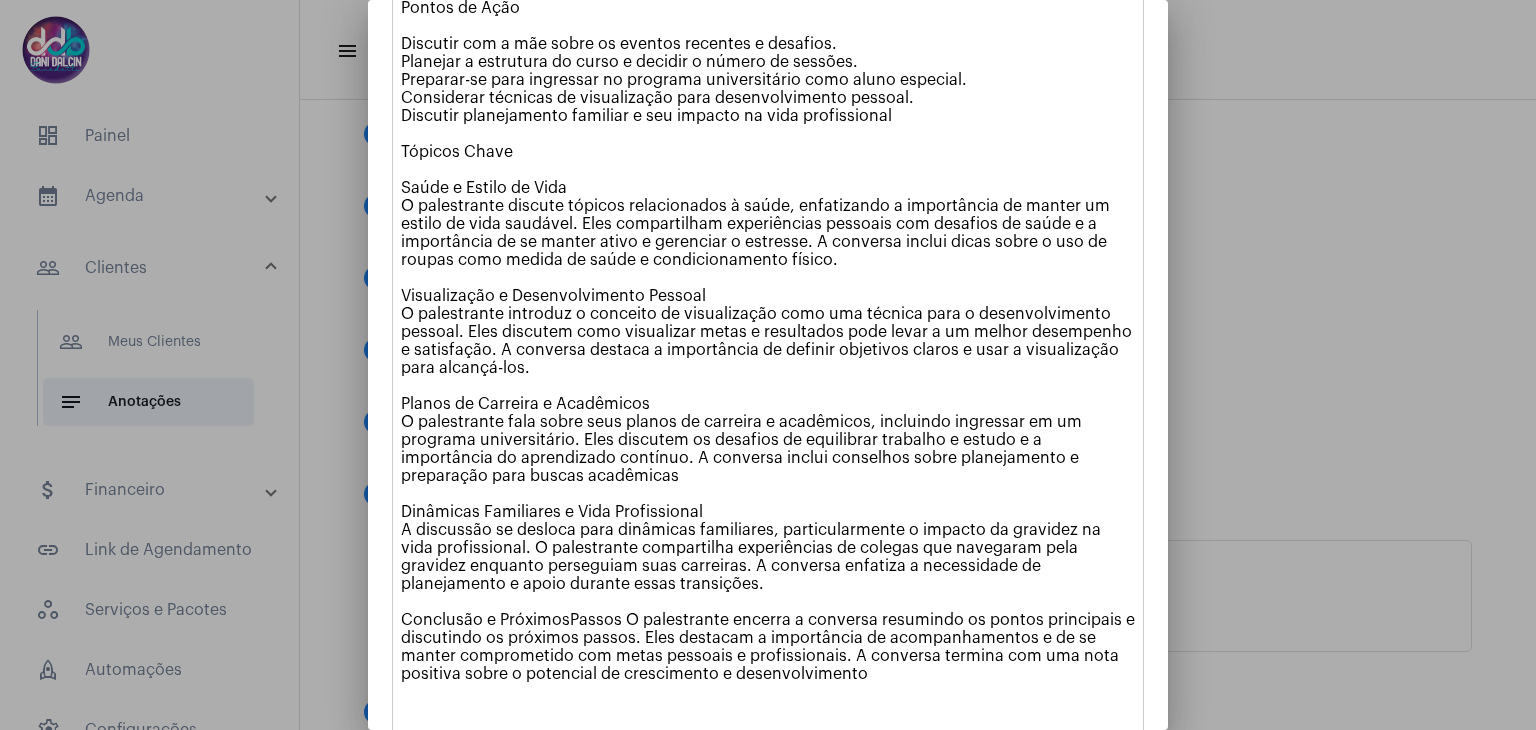 click on "Discussão sobre Desenvolvimento Pessoal eProfissional  Resumo  A gravação é uma conversa focada no desenvolvimento pessoal e profissional, abordando tópicos como saúde, progressão na carreira e educação. O palestrante discute a importância de manter um estilo de vida saudável, incluindo dieta e exercícios, e compartilha experiências pessoais relacionadas a desafios de saúde. Há uma menção a um curso ou programa relacionado ao crescimento pessoal, com ênfase em técnicas de visualização e definição de metas. O palestrante também fala sobre buscas acadêmicas, incluindo planos para ingressar em um programa universitário e os desafios enfrentados ao equilibrar trabalho e estudo. Além disso, há uma discussão sobre dinâmicas familiares, incluindo gravidez e o impacto na vida profissional. A conversa destaca a importância do planejamento, autocuidado e aprendizado contínuo Pontos de Ação  Discutir com a mãe sobre os eventos recentes e desafios.  Tópicos Chave" 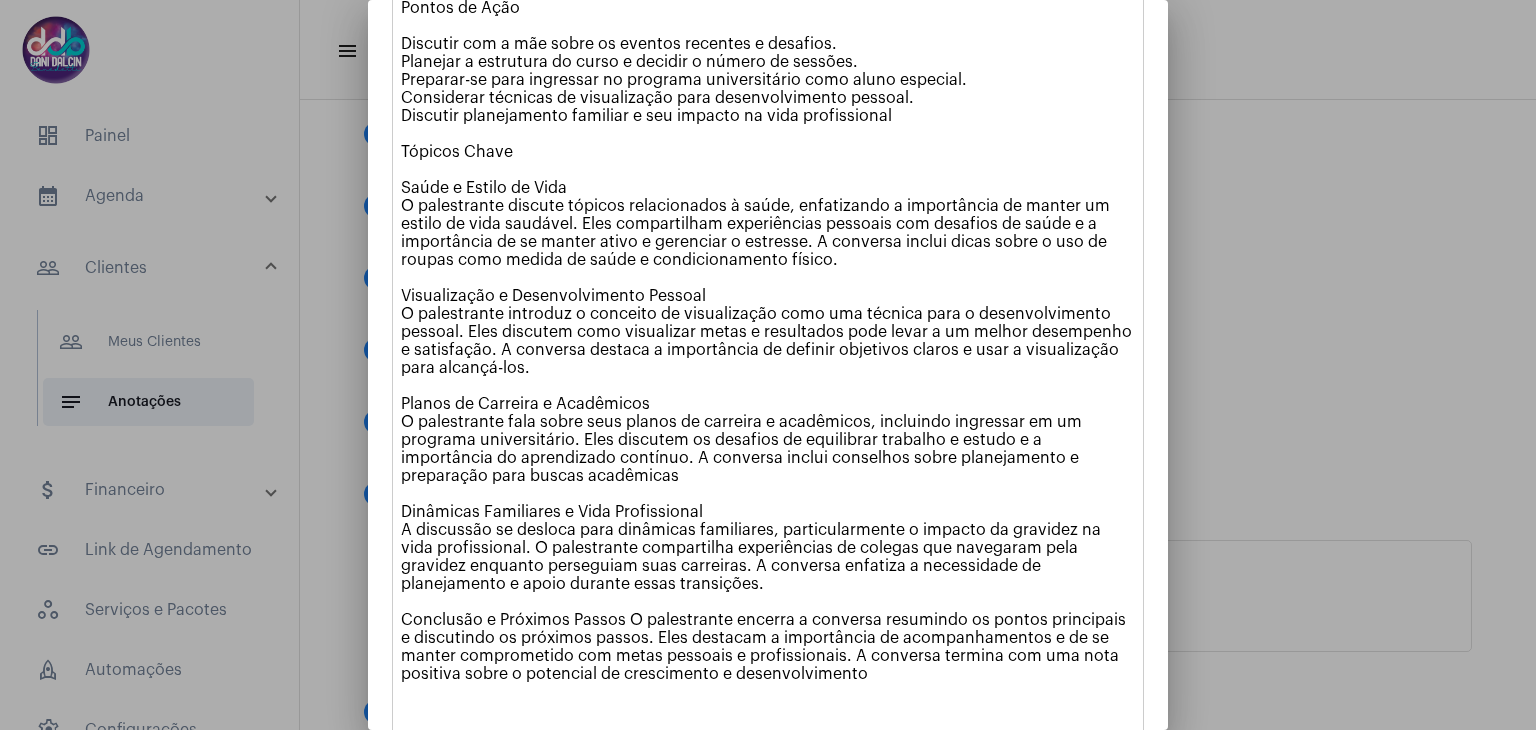 click on "Discussão sobre Desenvolvimento Pessoal eProfissional  Resumo  A gravação é uma conversa focada no desenvolvimento pessoal e profissional, abordando tópicos como saúde, progressão na carreira e educação. O palestrante discute a importância de manter um estilo de vida saudável, incluindo dieta e exercícios, e compartilha experiências pessoais relacionadas a desafios de saúde. Há uma menção a um curso ou programa relacionado ao crescimento pessoal, com ênfase em técnicas de visualização e definição de metas. O palestrante também fala sobre buscas acadêmicas, incluindo planos para ingressar em um programa universitário e os desafios enfrentados ao equilibrar trabalho e estudo. Além disso, há uma discussão sobre dinâmicas familiares, incluindo gravidez e o impacto na vida profissional. A conversa destaca a importância do planejamento, autocuidado e aprendizado contínuo Pontos de Ação  Discutir com a mãe sobre os eventos recentes e desafios.  Tópicos Chave" 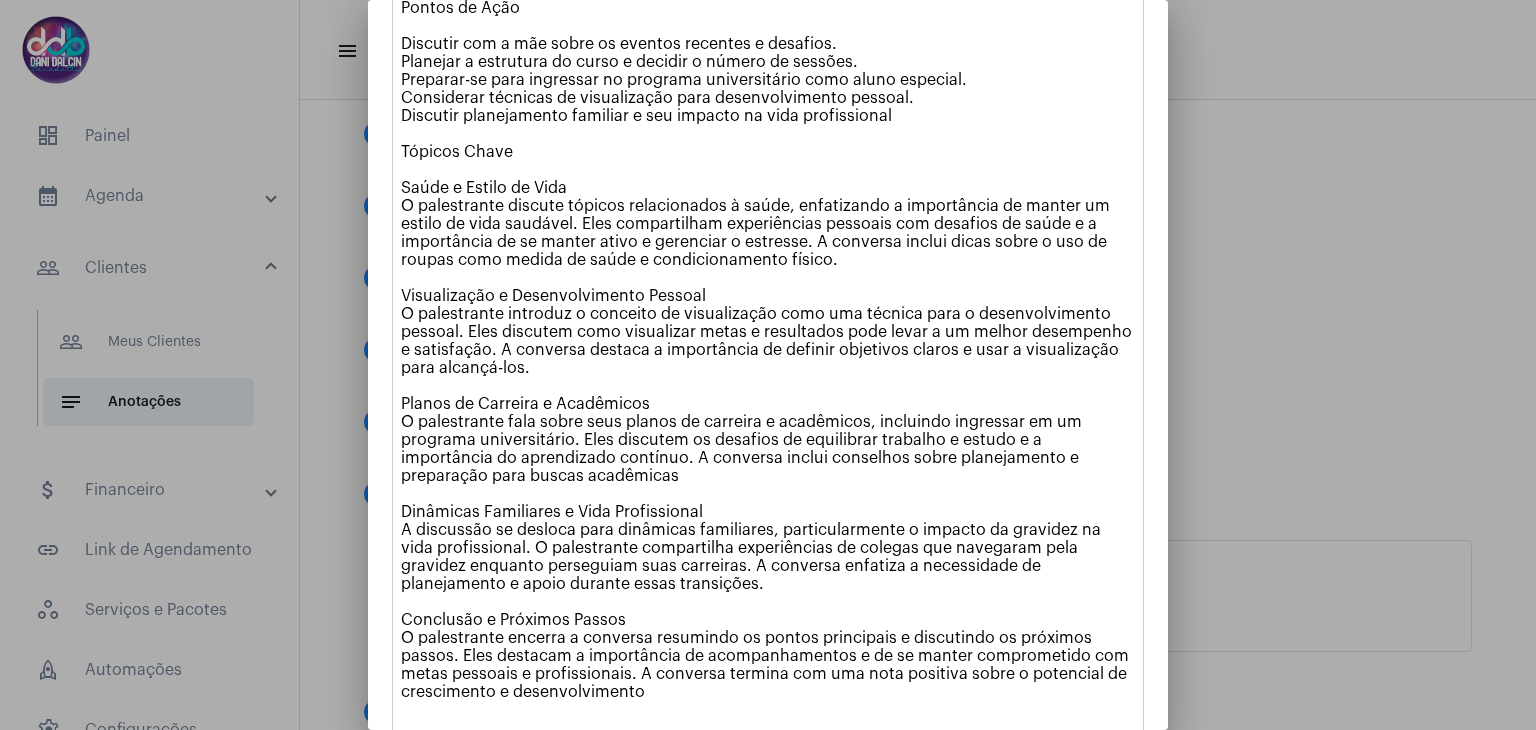 click on "Discussão sobre Desenvolvimento Pessoal eProfissional  Resumo  A gravação é uma conversa focada no desenvolvimento pessoal e profissional, abordando tópicos como saúde, progressão na carreira e educação. O palestrante discute a importância de manter um estilo de vida saudável, incluindo dieta e exercícios, e compartilha experiências pessoais relacionadas a desafios de saúde. Há uma menção a um curso ou programa relacionado ao crescimento pessoal, com ênfase em técnicas de visualização e definição de metas. O palestrante também fala sobre buscas acadêmicas, incluindo planos para ingressar em um programa universitário e os desafios enfrentados ao equilibrar trabalho e estudo. Além disso, há uma discussão sobre dinâmicas familiares, incluindo gravidez e o impacto na vida profissional. A conversa destaca a importância do planejamento, autocuidado e aprendizado contínuo Pontos de Ação  Discutir com a mãe sobre os eventos recentes e desafios.  Tópicos Chave" 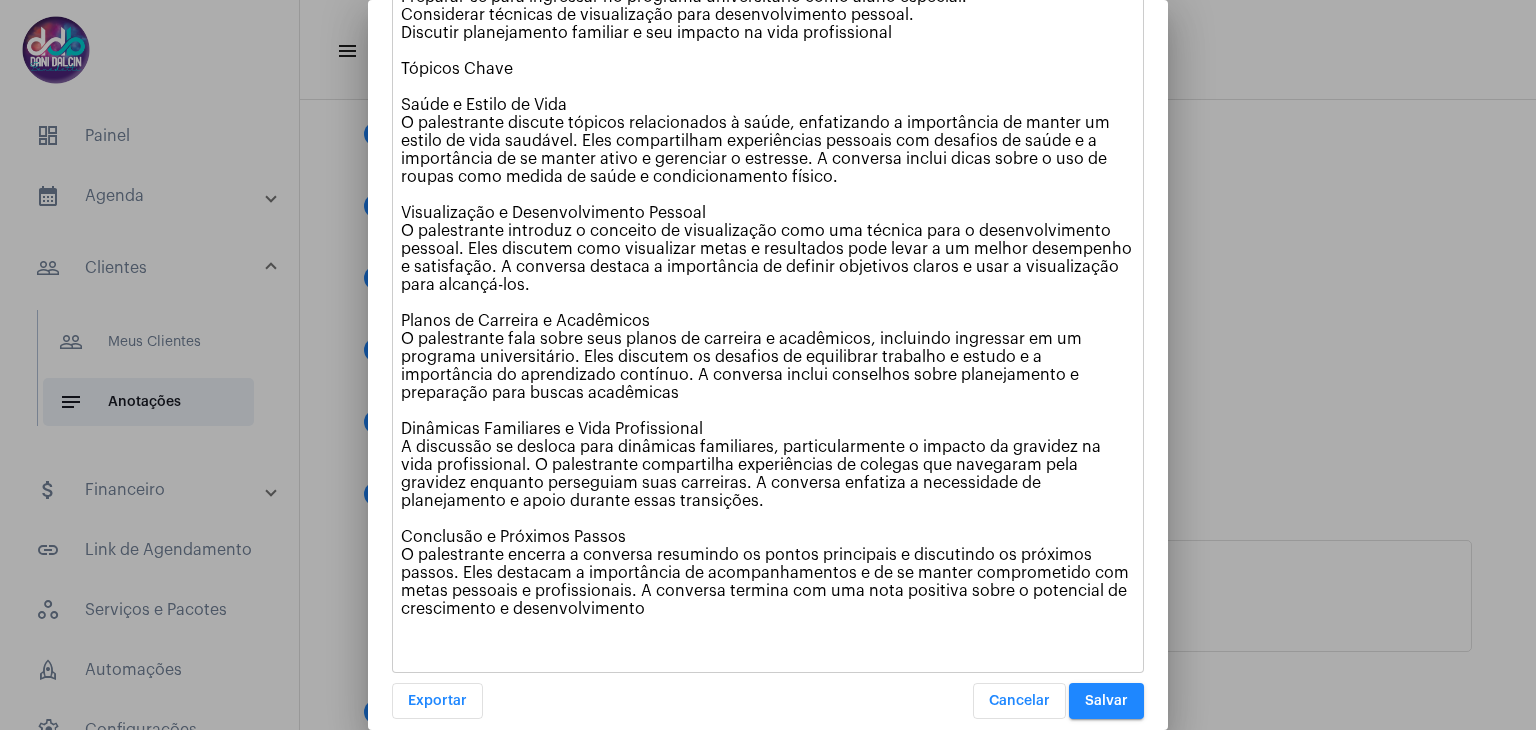 click on "Salvar" at bounding box center (1106, 701) 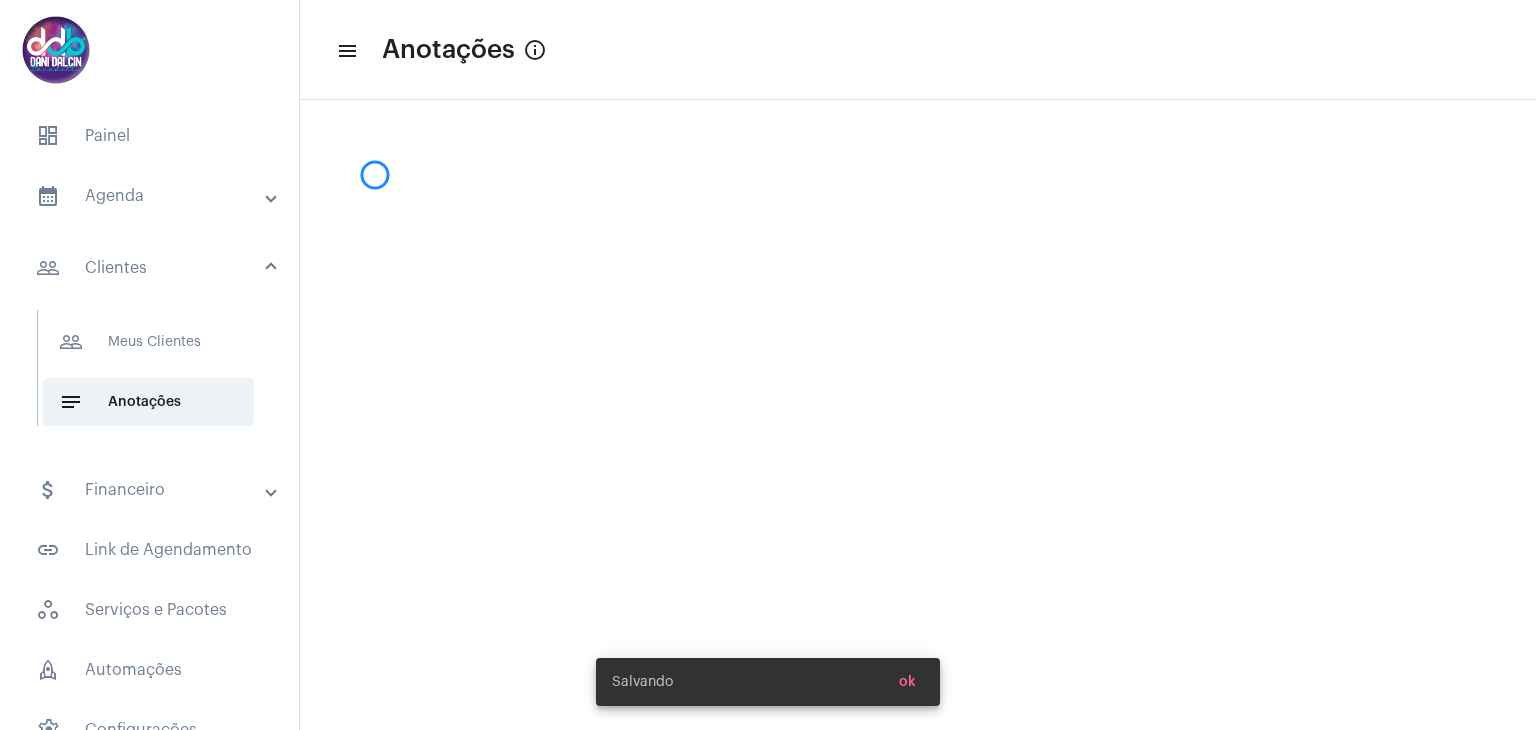scroll, scrollTop: 0, scrollLeft: 0, axis: both 